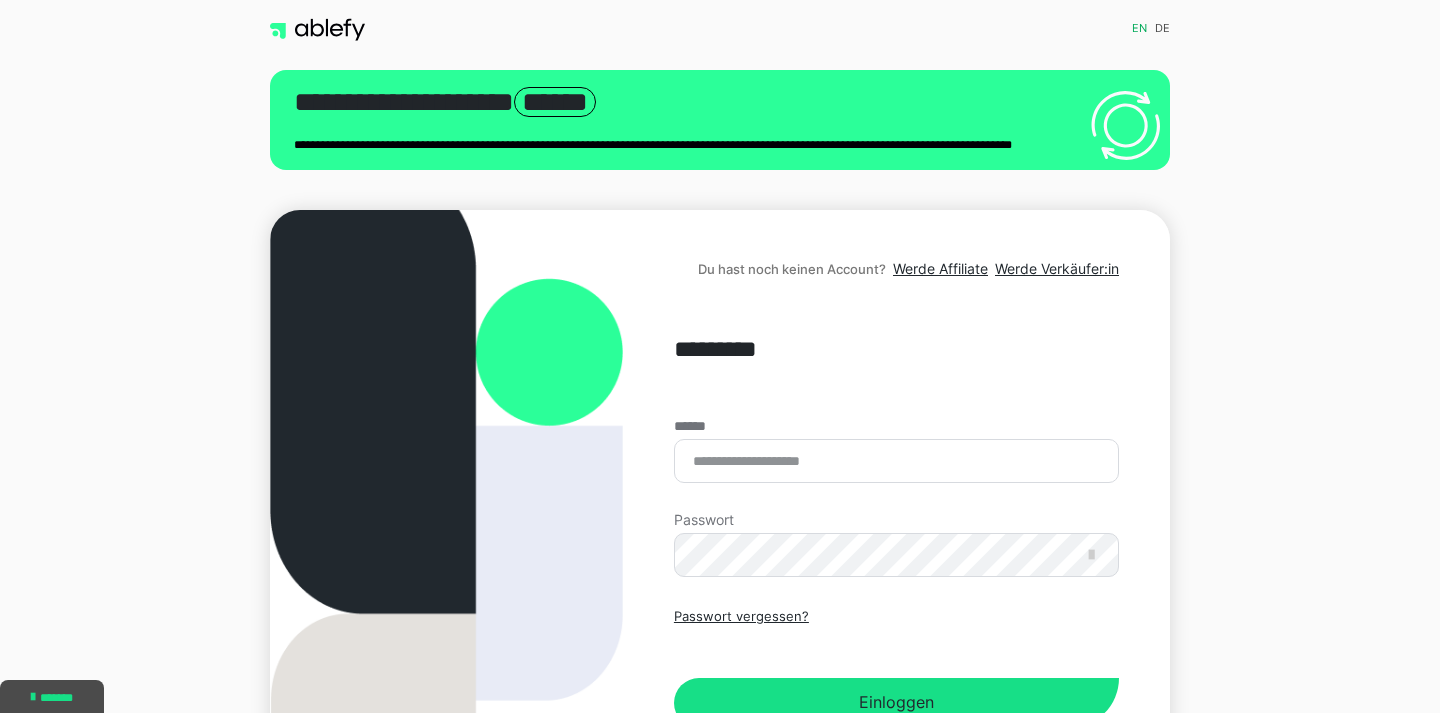 scroll, scrollTop: 0, scrollLeft: 0, axis: both 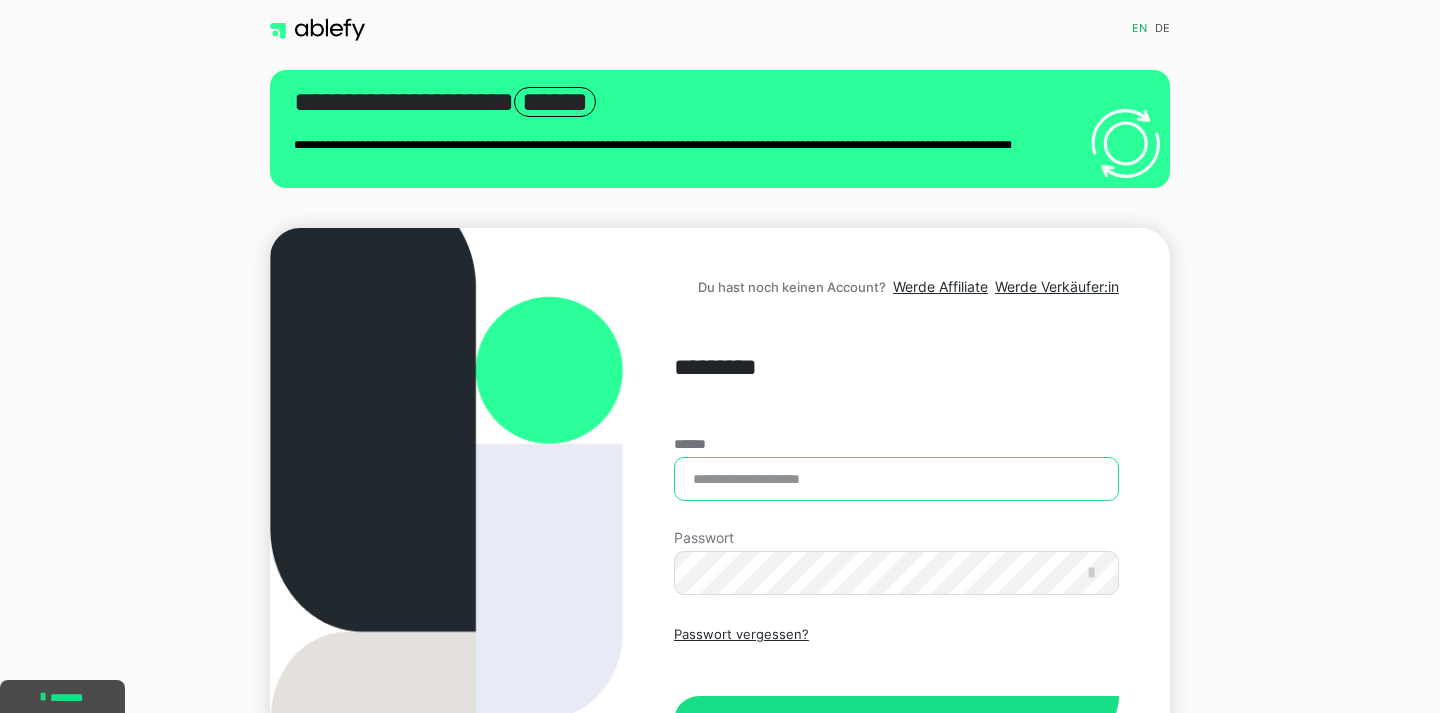click on "******" at bounding box center (896, 479) 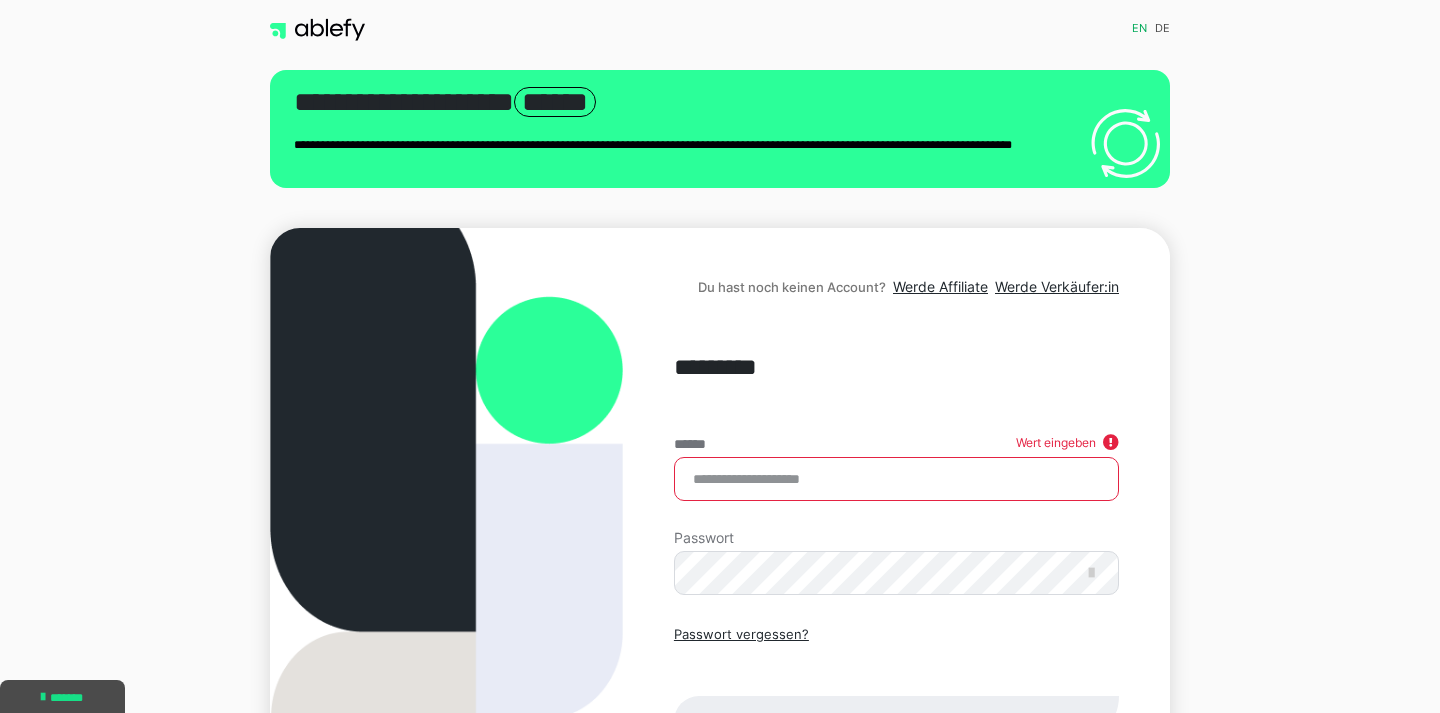 paste on "**********" 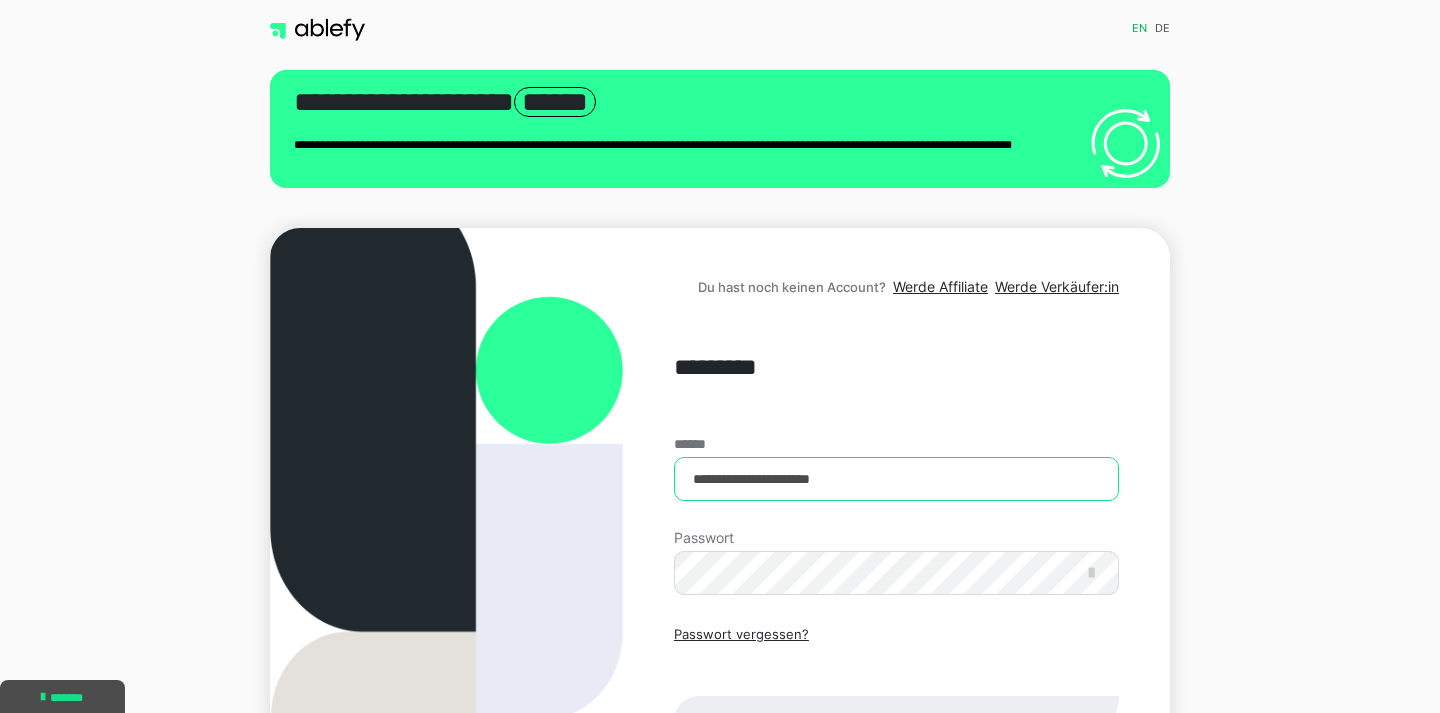 type on "**********" 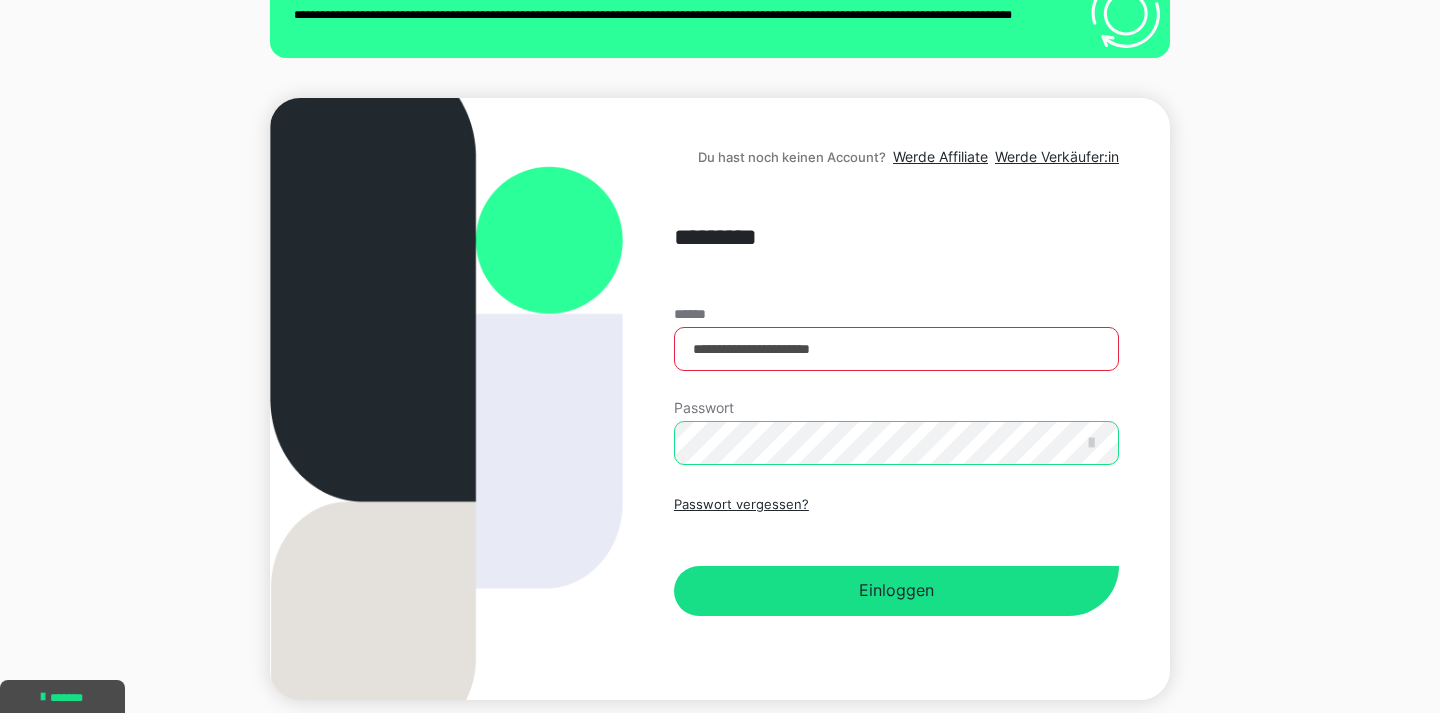 scroll, scrollTop: 158, scrollLeft: 0, axis: vertical 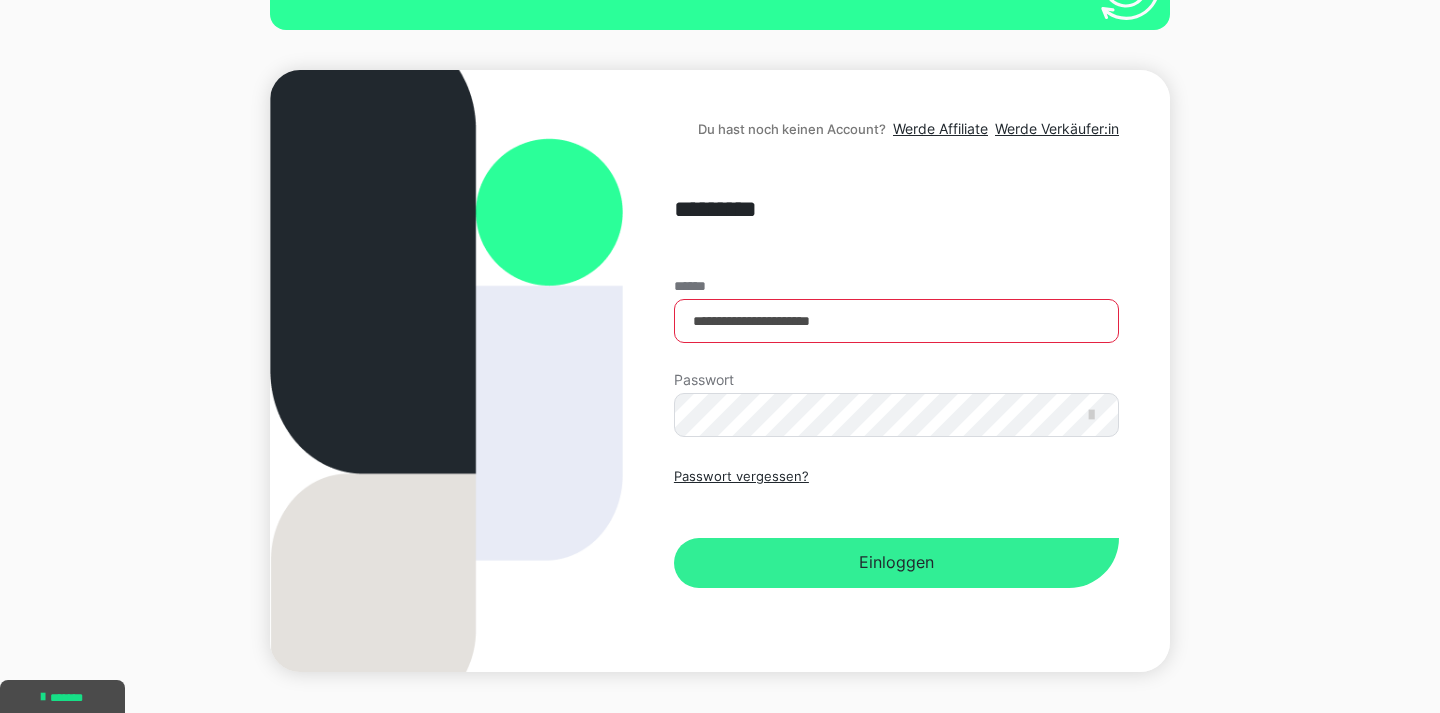 click on "Einloggen" at bounding box center [896, 563] 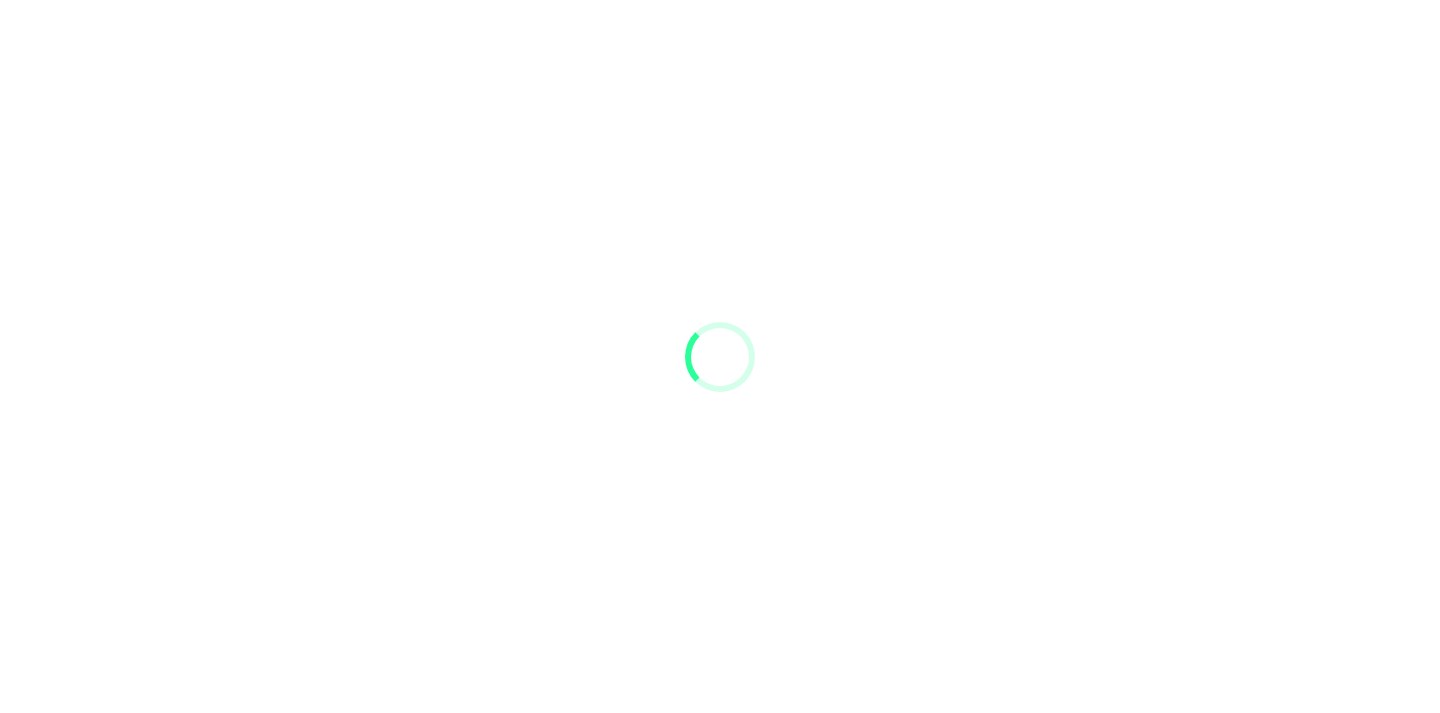 scroll, scrollTop: 0, scrollLeft: 0, axis: both 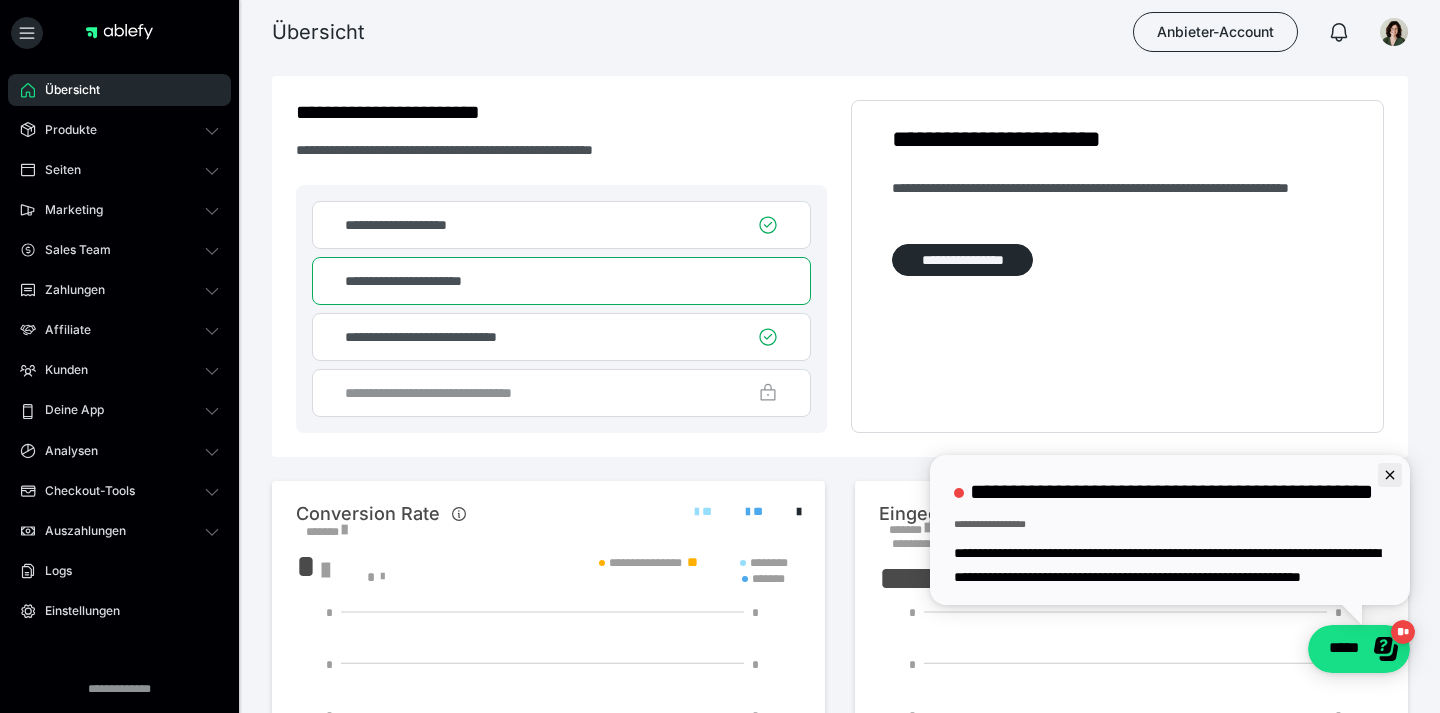click 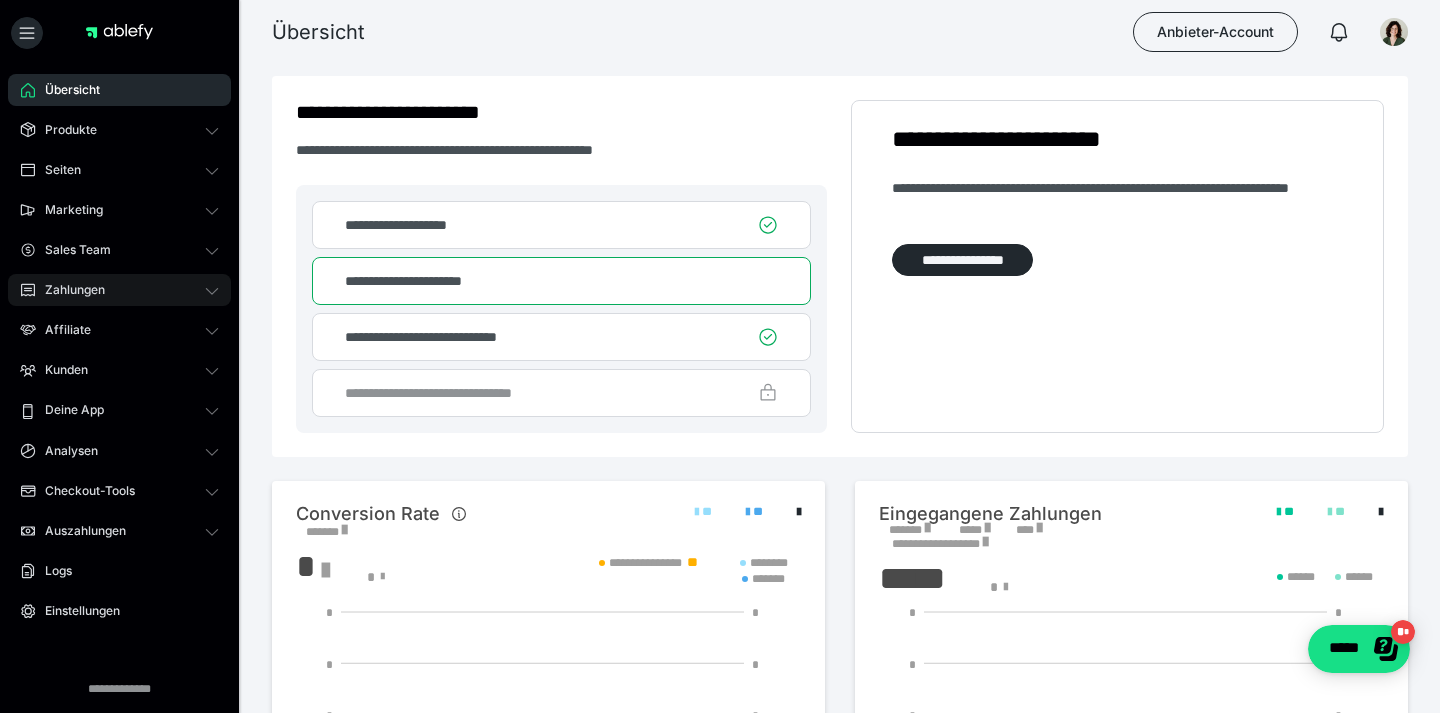click on "Zahlungen" at bounding box center (68, 290) 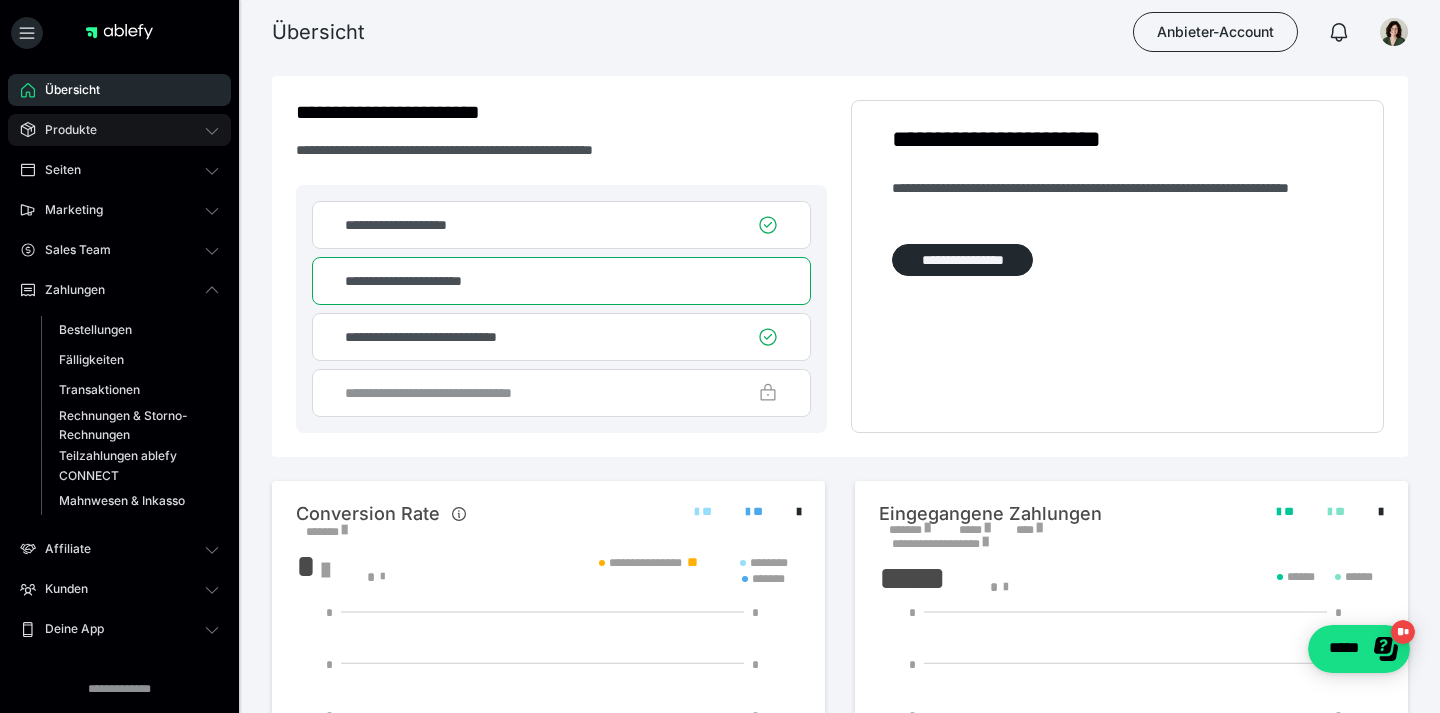 click on "Produkte" at bounding box center [64, 130] 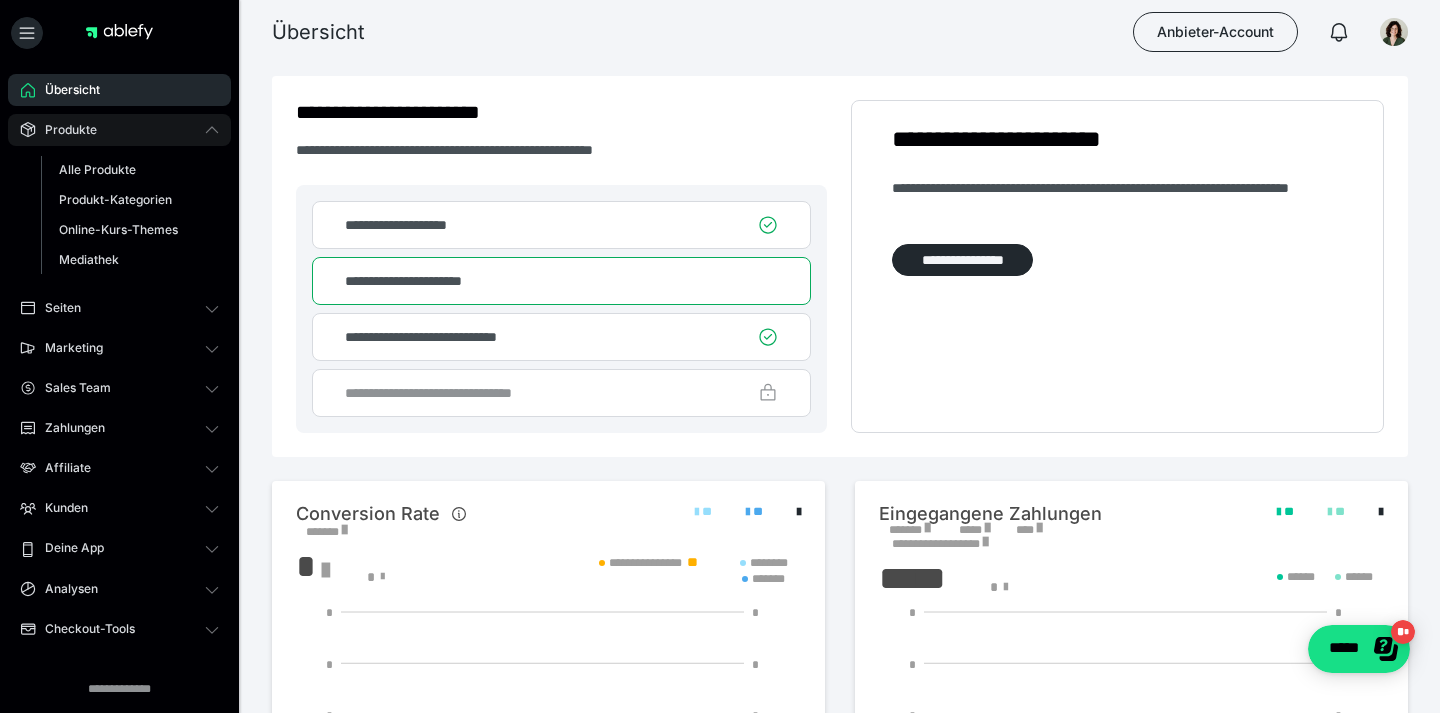 click on "Produkte" at bounding box center (64, 130) 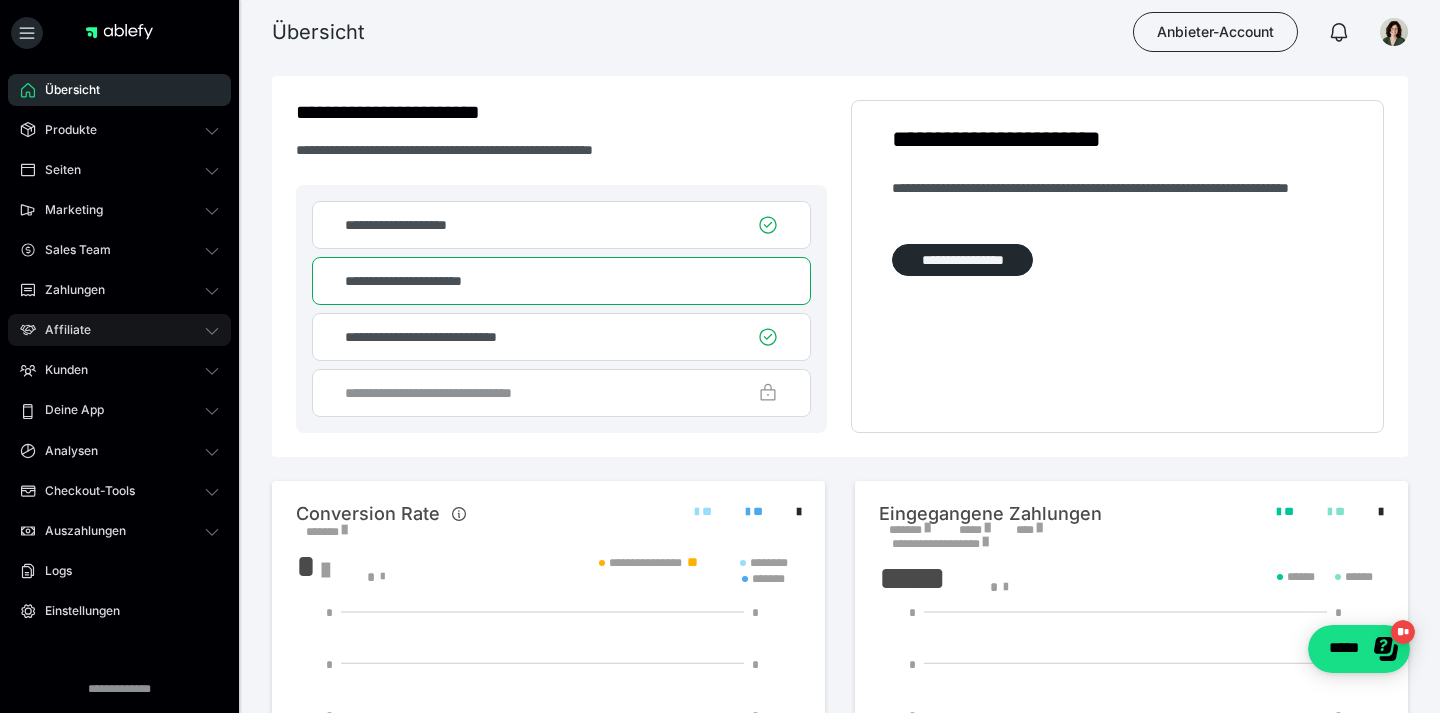 scroll, scrollTop: 1, scrollLeft: 0, axis: vertical 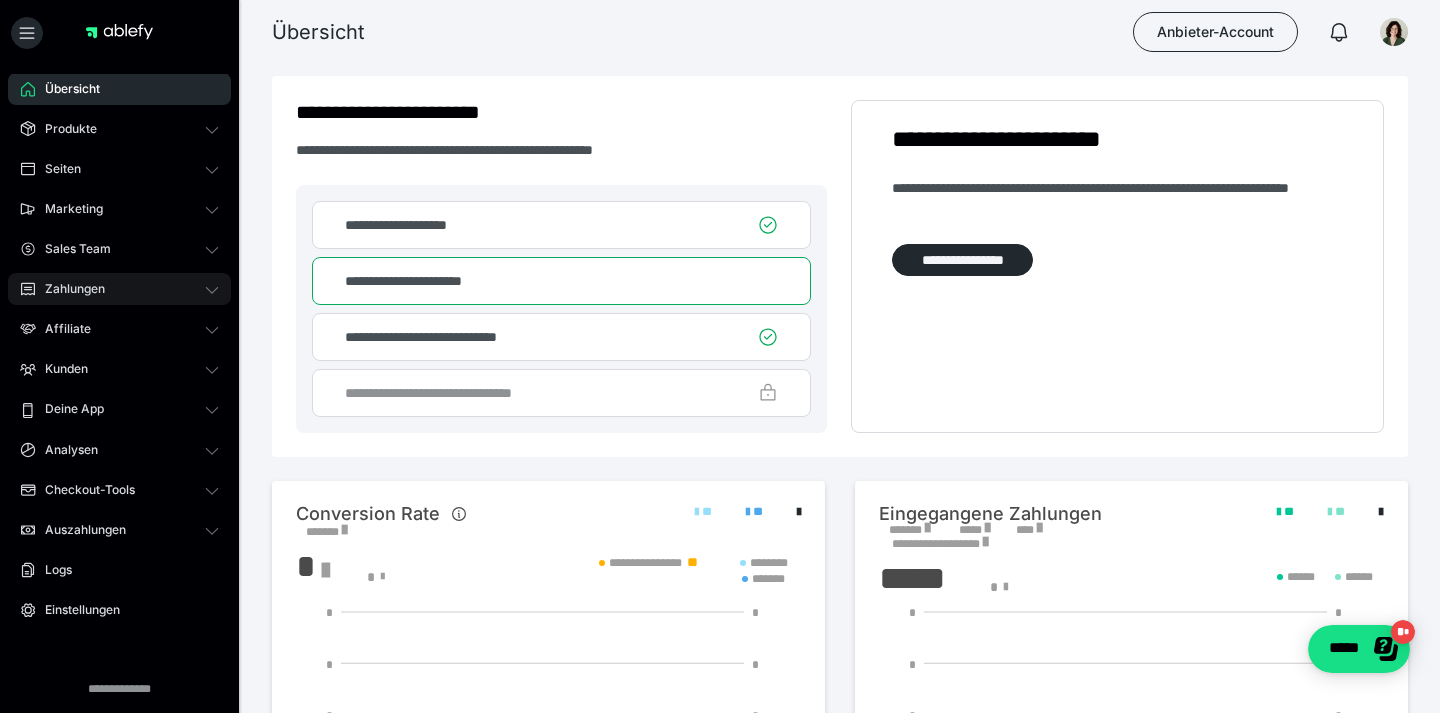 click on "Zahlungen" at bounding box center [68, 289] 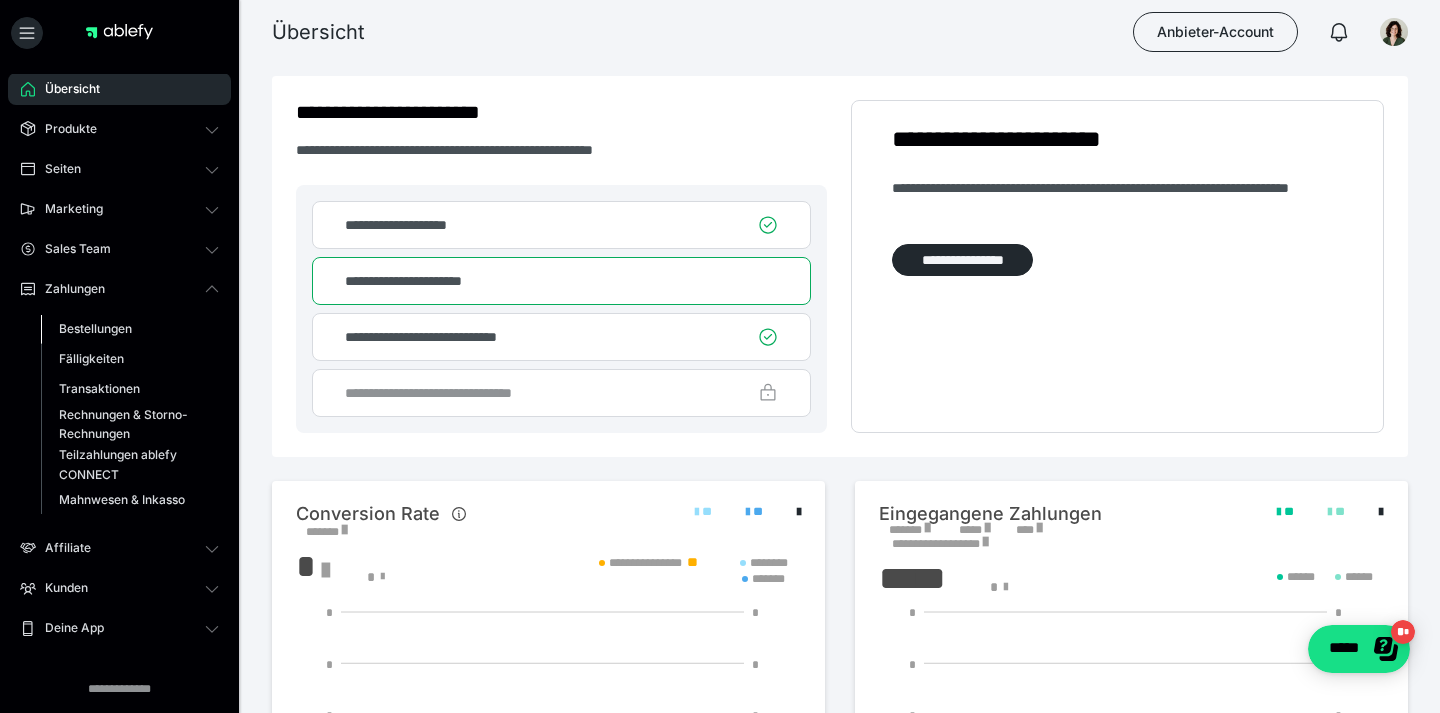 click on "Bestellungen" at bounding box center (95, 328) 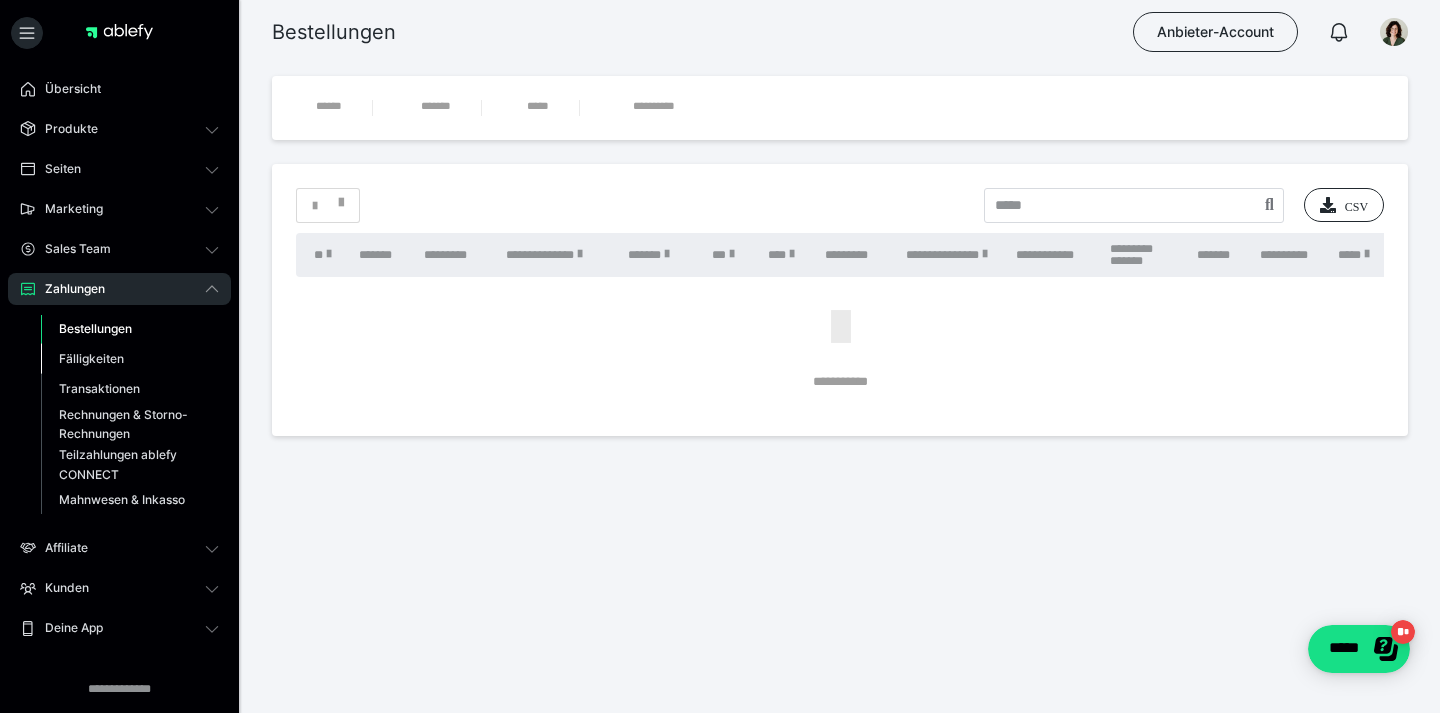 click on "Fälligkeiten" at bounding box center (91, 358) 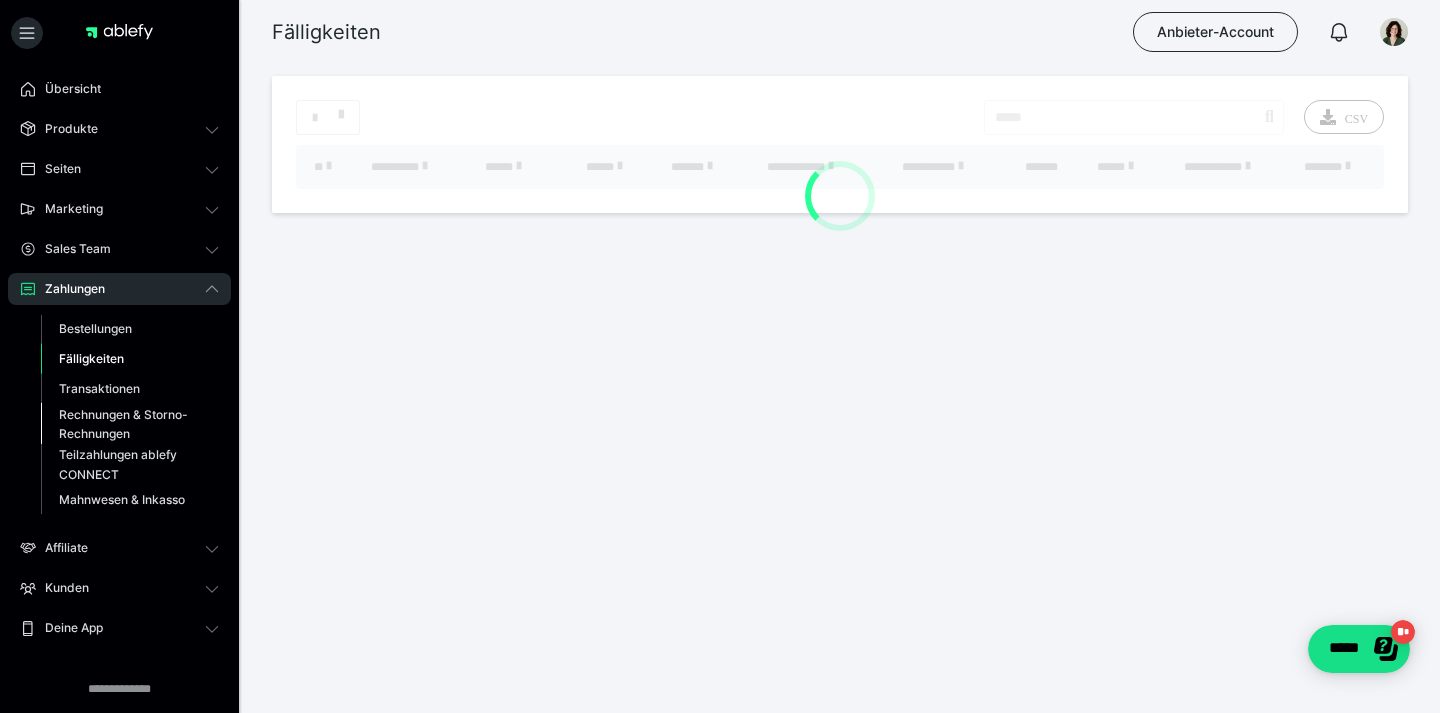 click on "Rechnungen & Storno-Rechnungen" at bounding box center (126, 424) 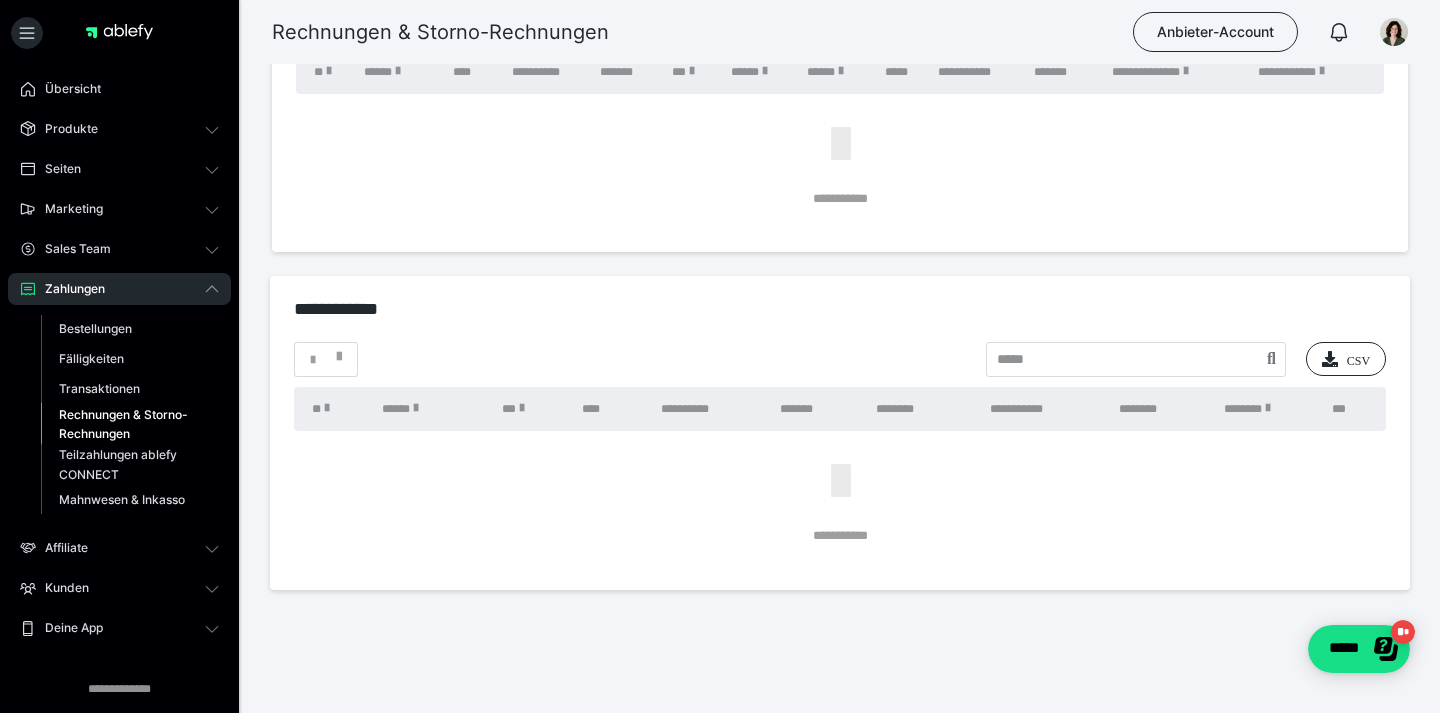 scroll, scrollTop: 0, scrollLeft: 0, axis: both 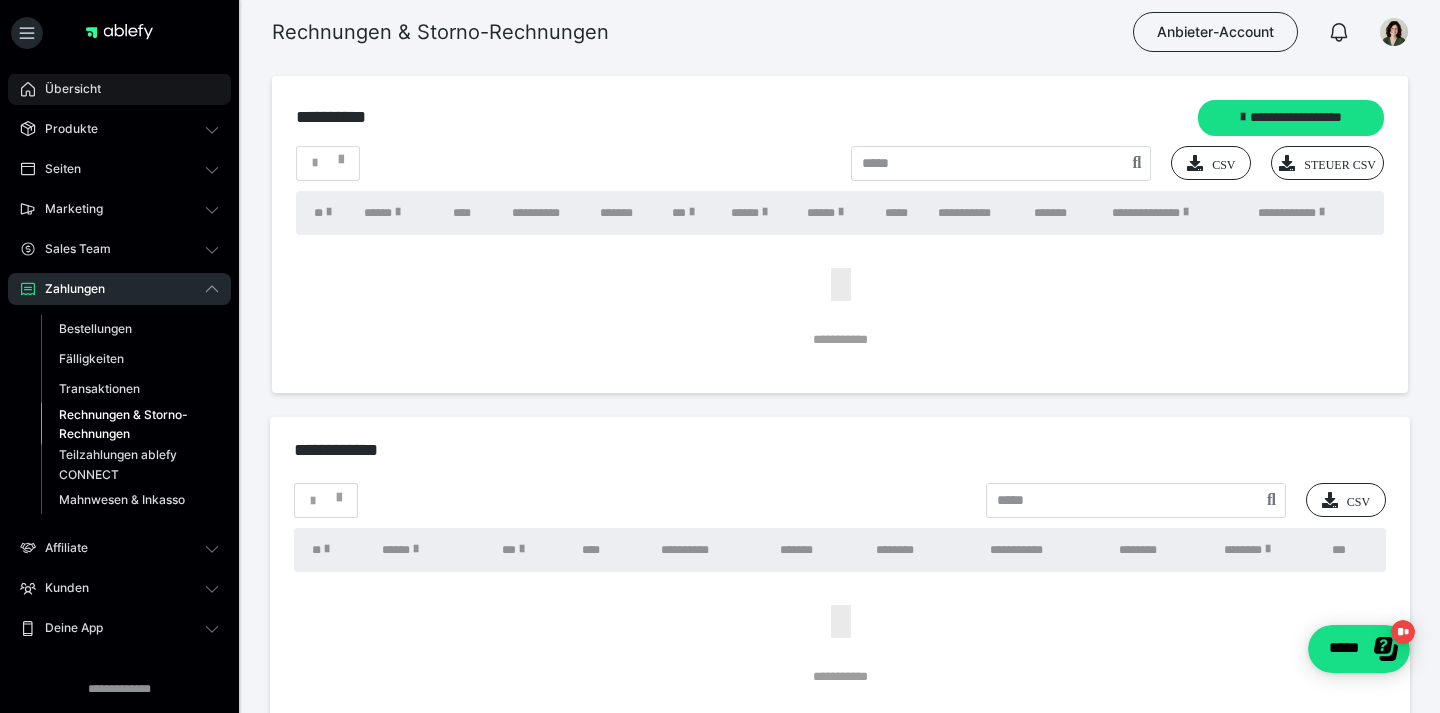 click on "Übersicht" at bounding box center (119, 89) 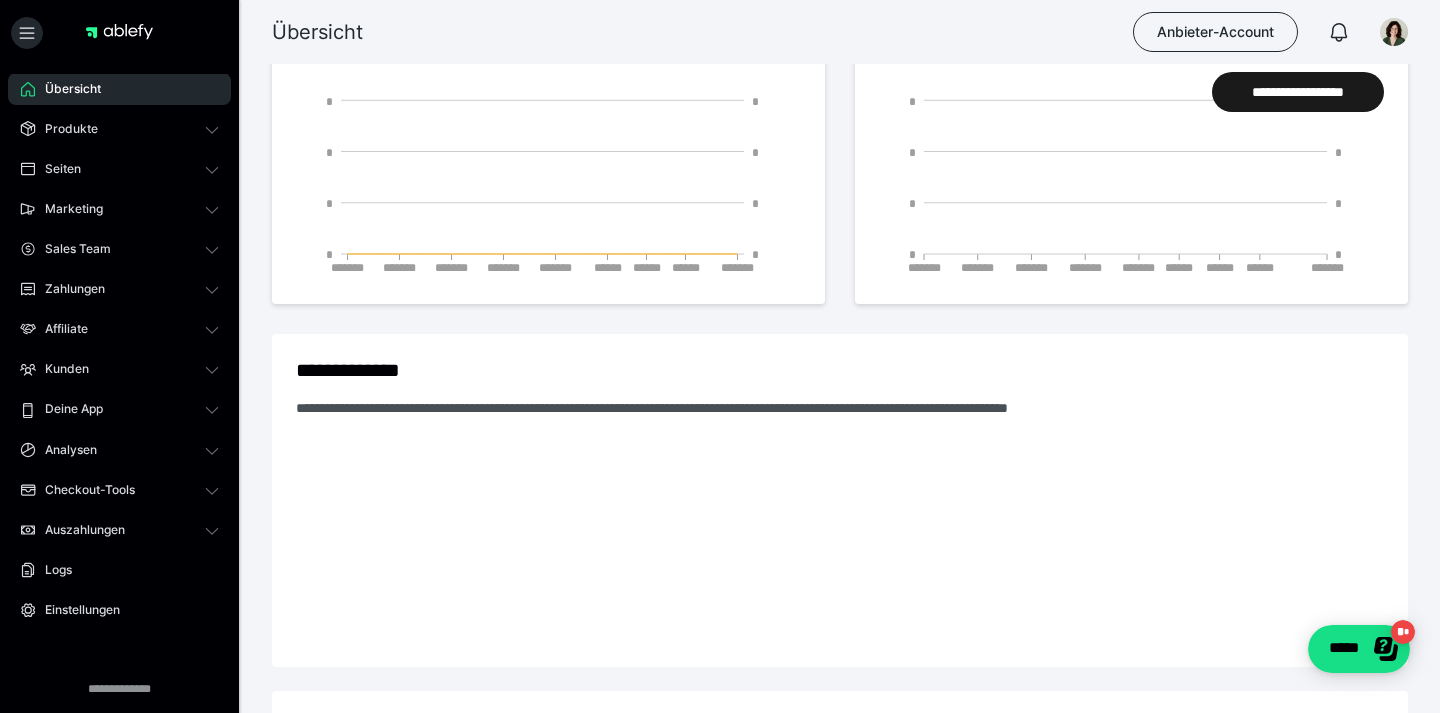 scroll, scrollTop: 0, scrollLeft: 0, axis: both 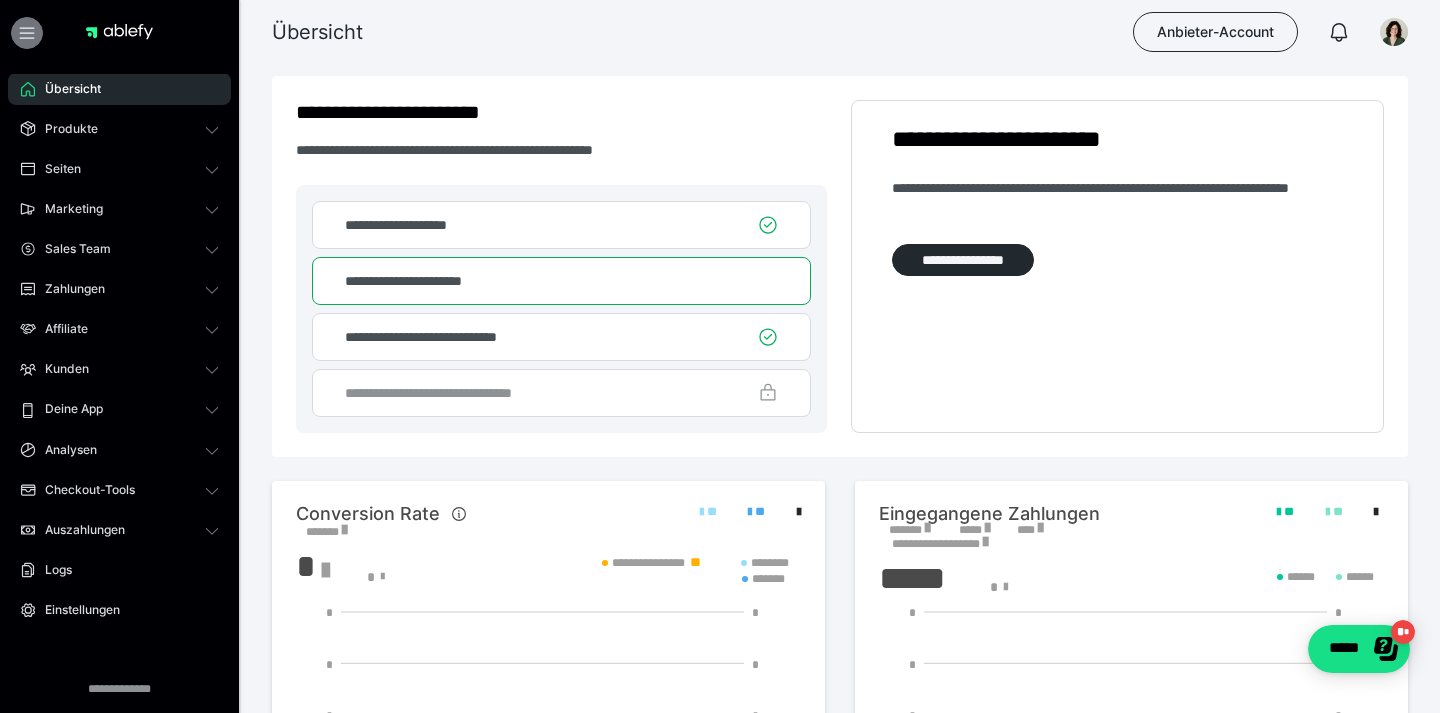click 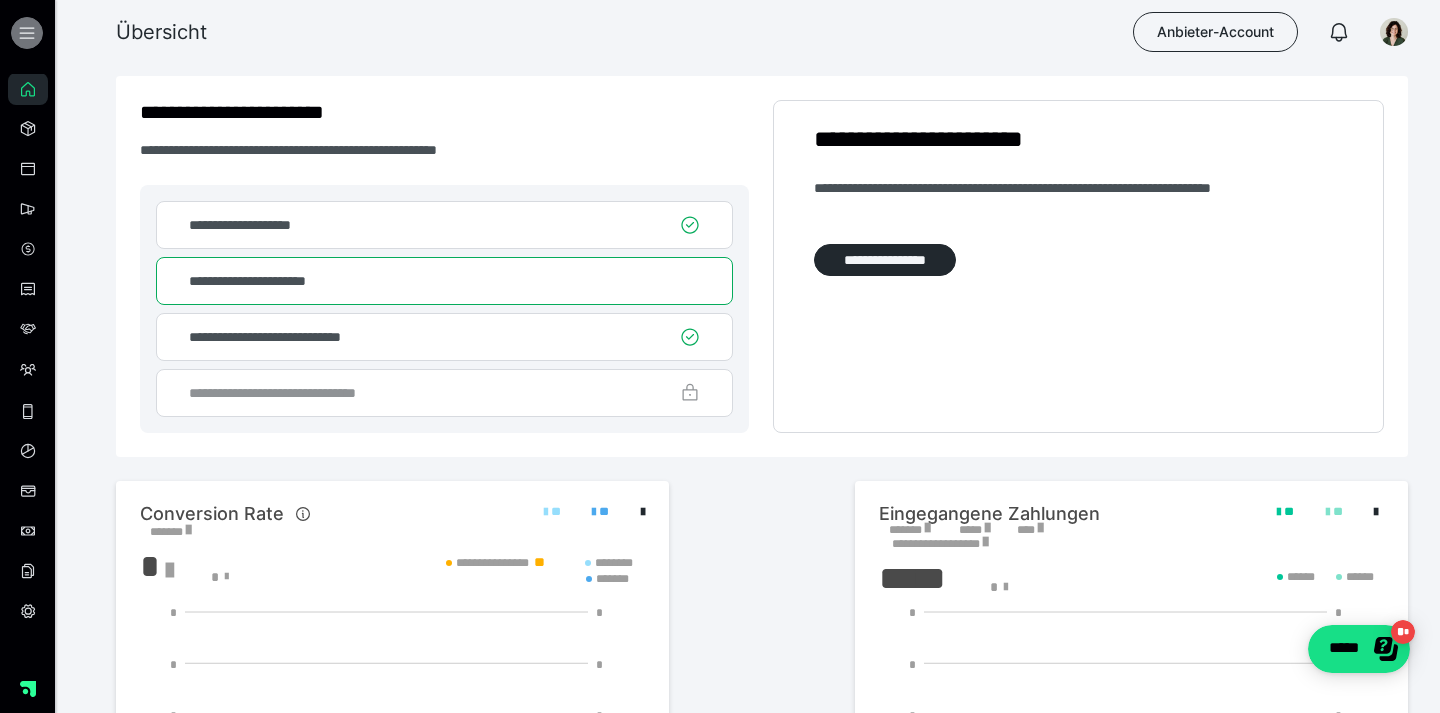 click 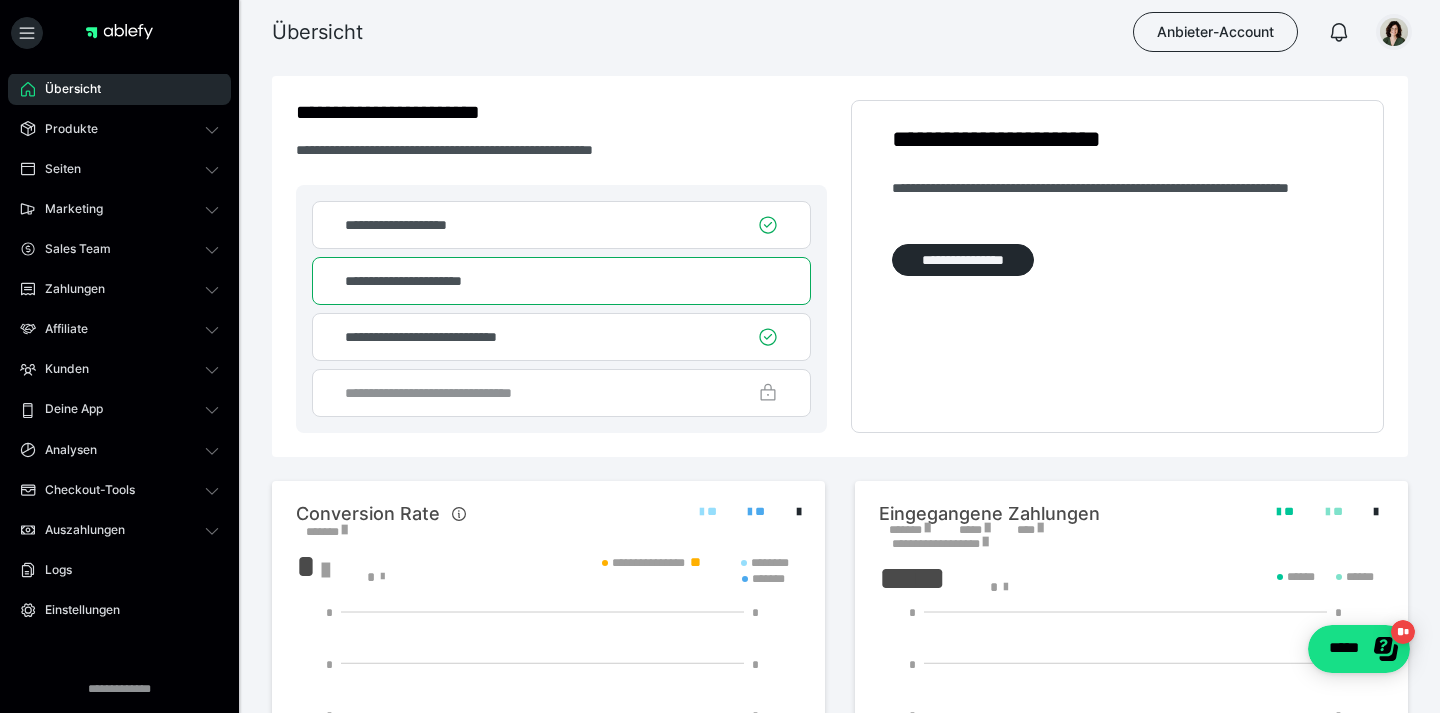 click at bounding box center [1394, 32] 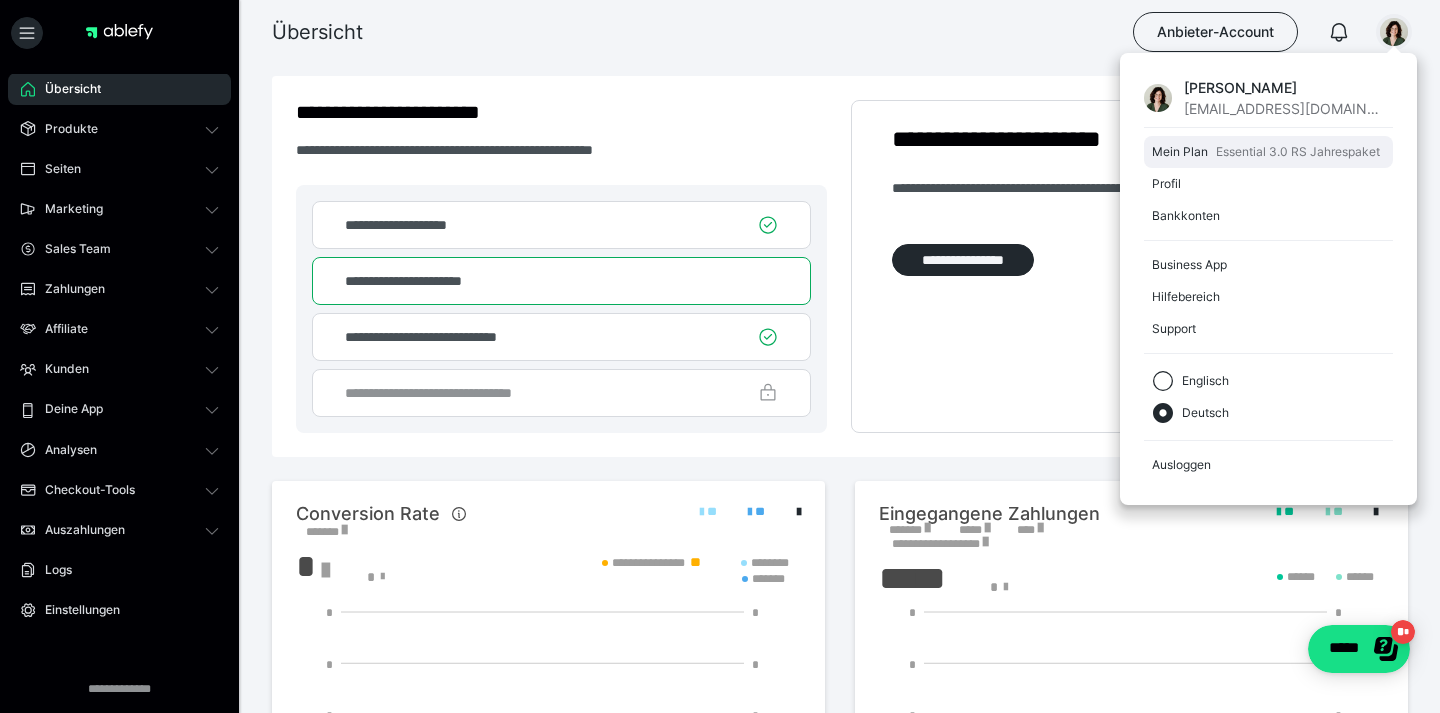 click on "Essential 3.0 RS Jahrespaket" at bounding box center [1298, 152] 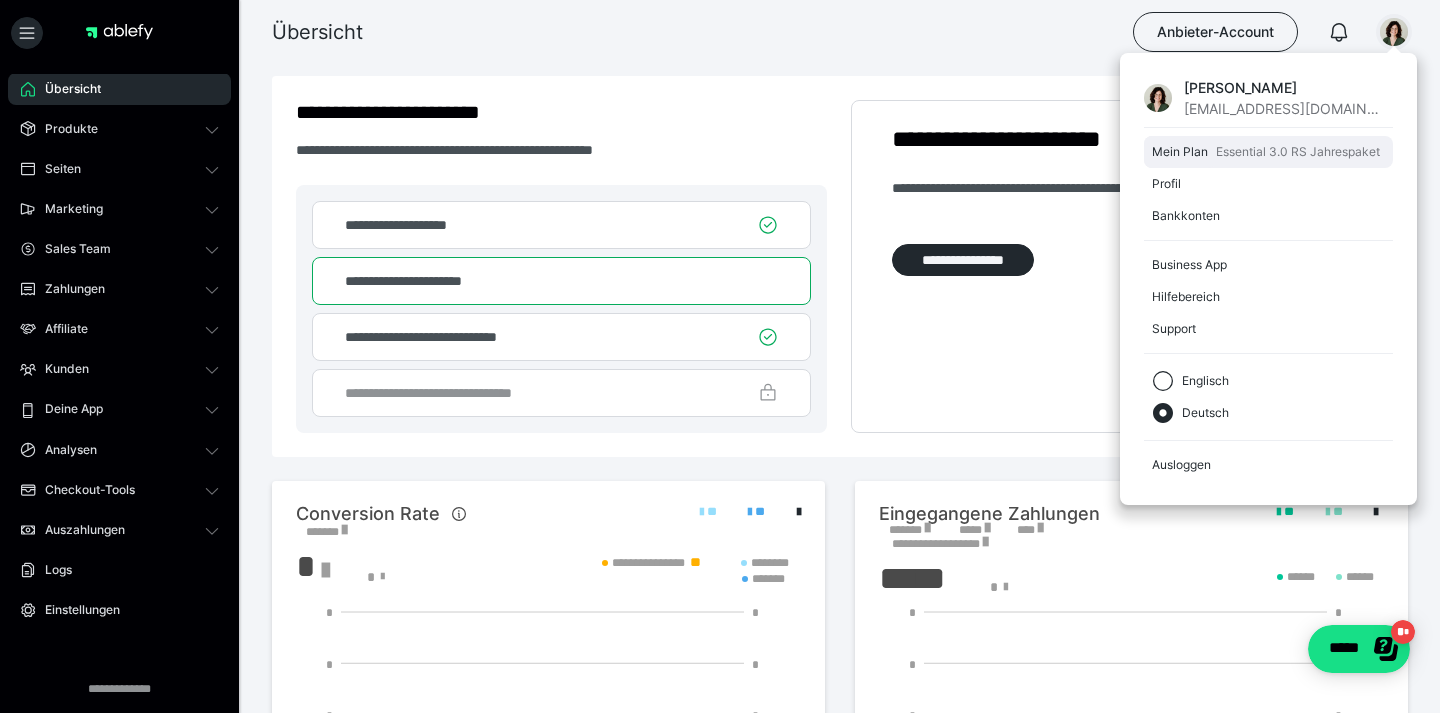 click on "Mein Plan" at bounding box center [1180, 152] 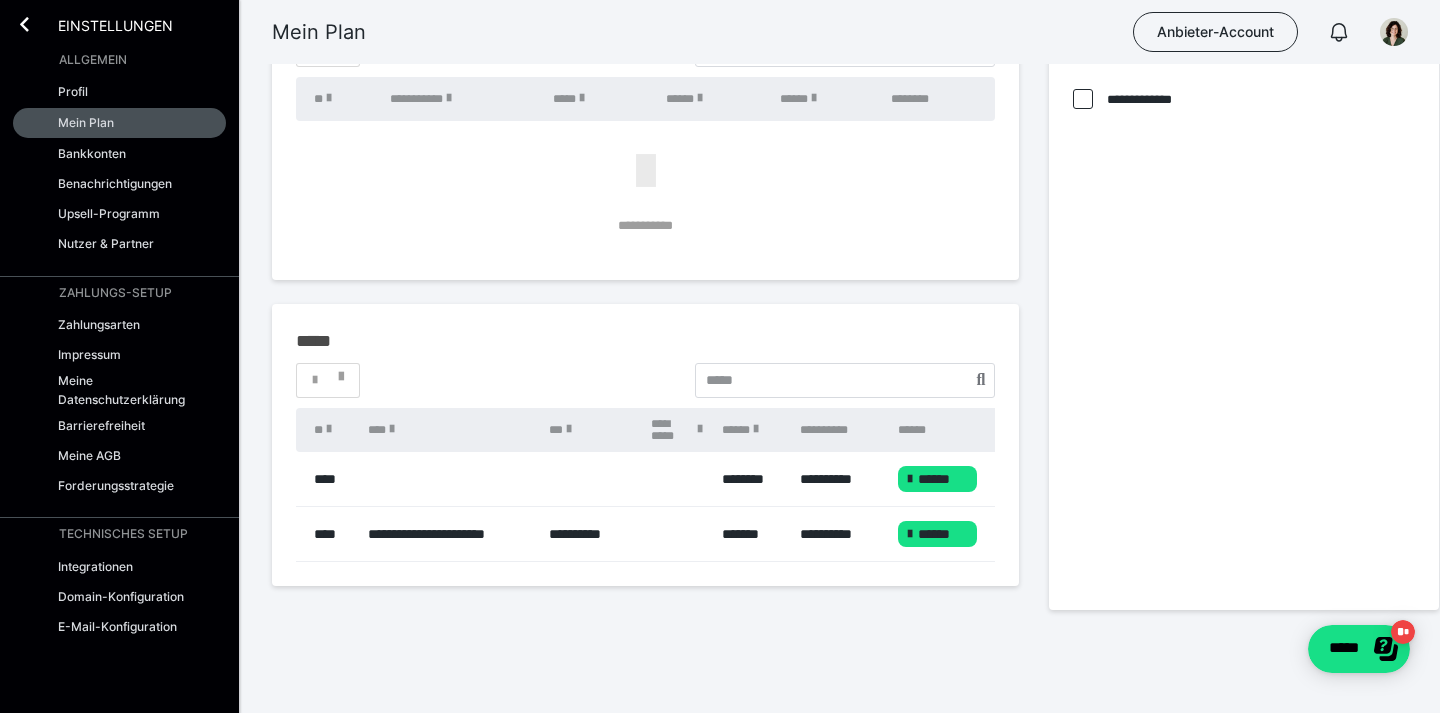 scroll, scrollTop: 672, scrollLeft: 0, axis: vertical 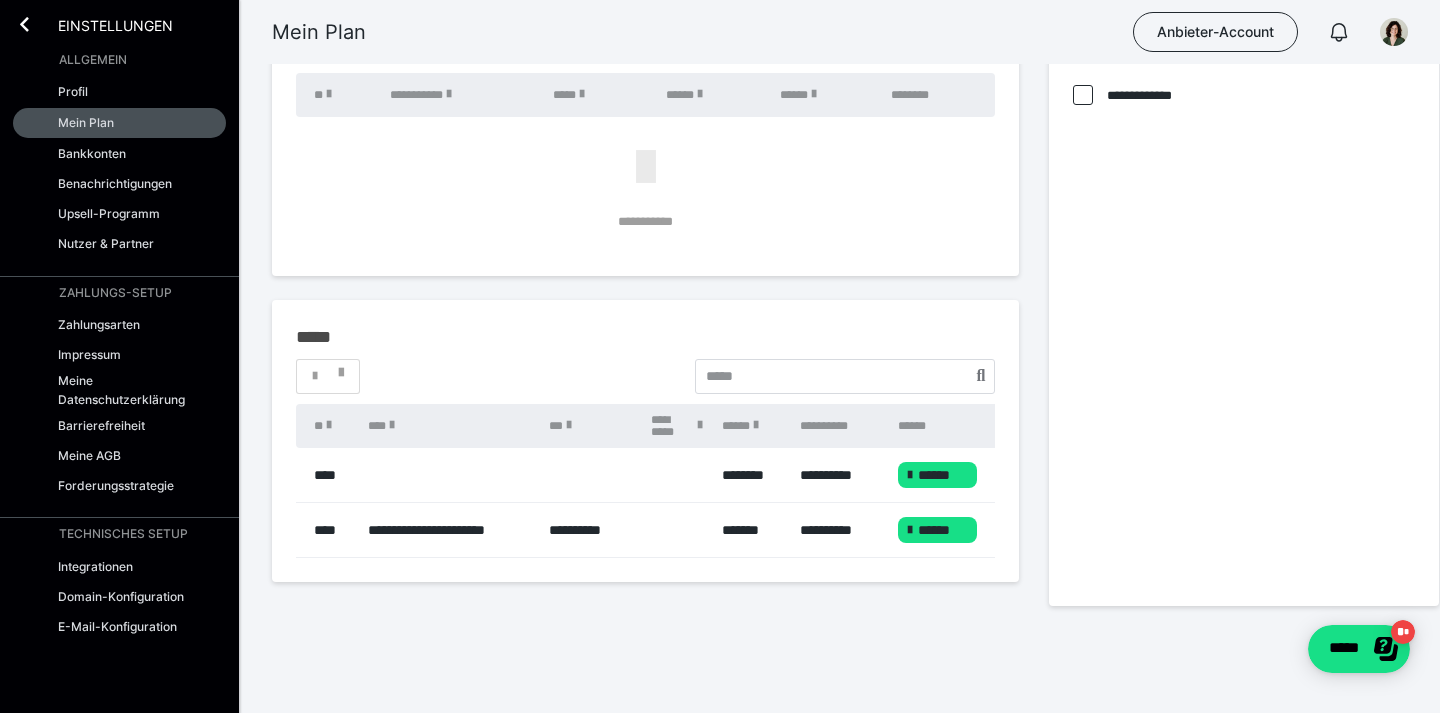click on "**********" at bounding box center (839, 475) 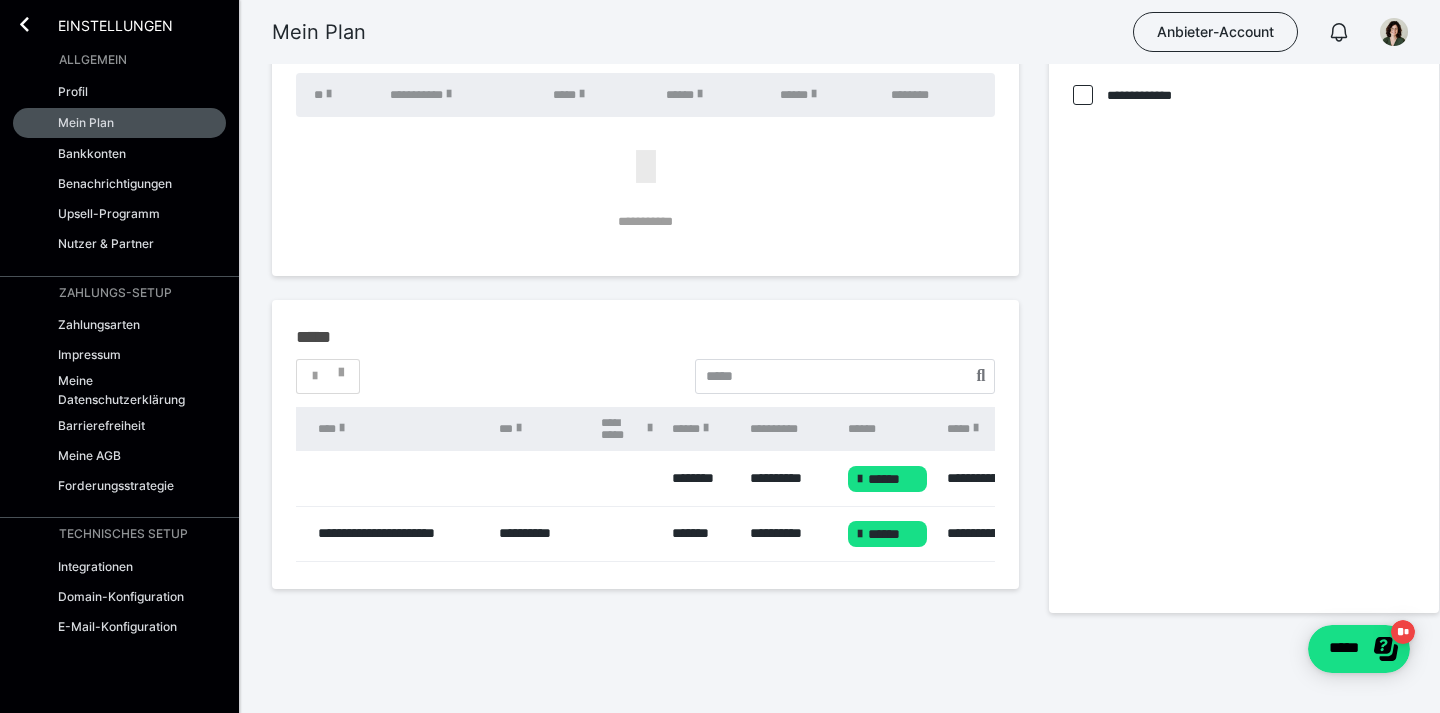 scroll, scrollTop: 0, scrollLeft: 125, axis: horizontal 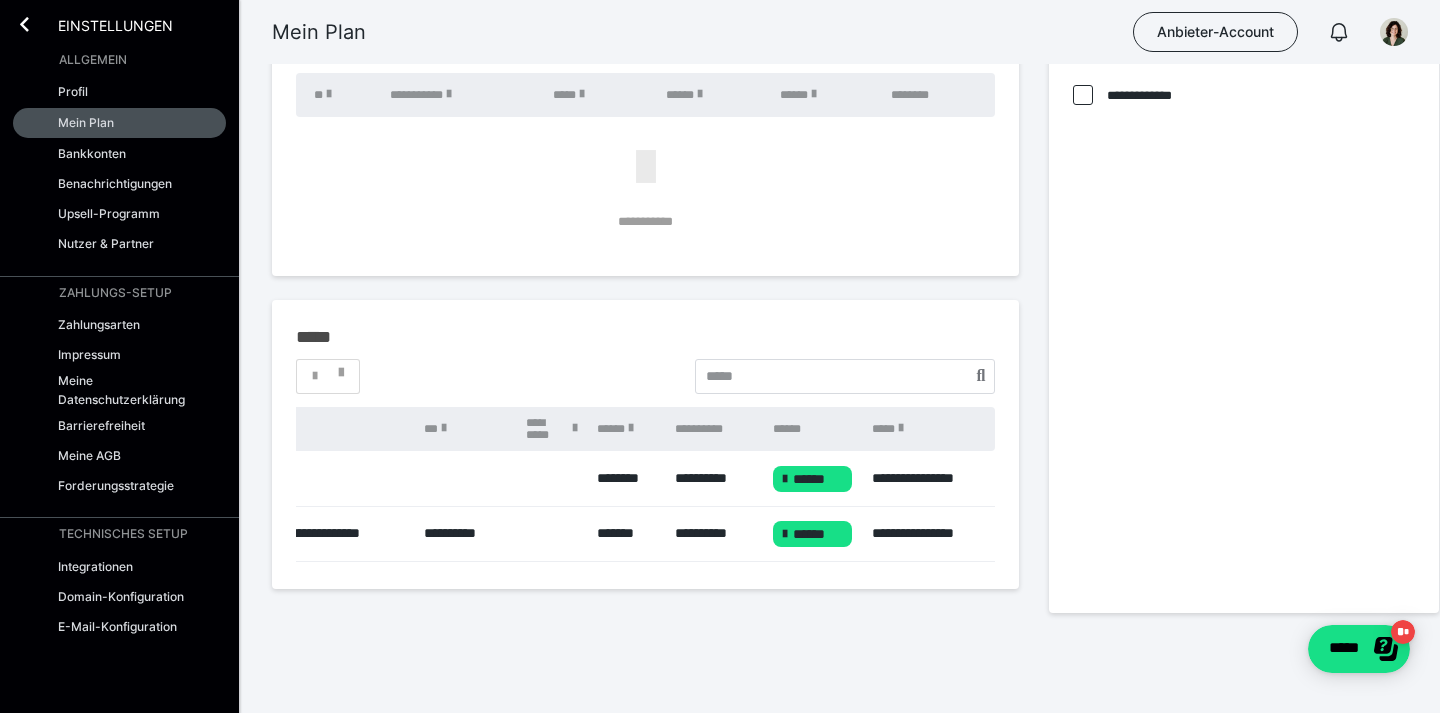 click on "******" at bounding box center (812, 479) 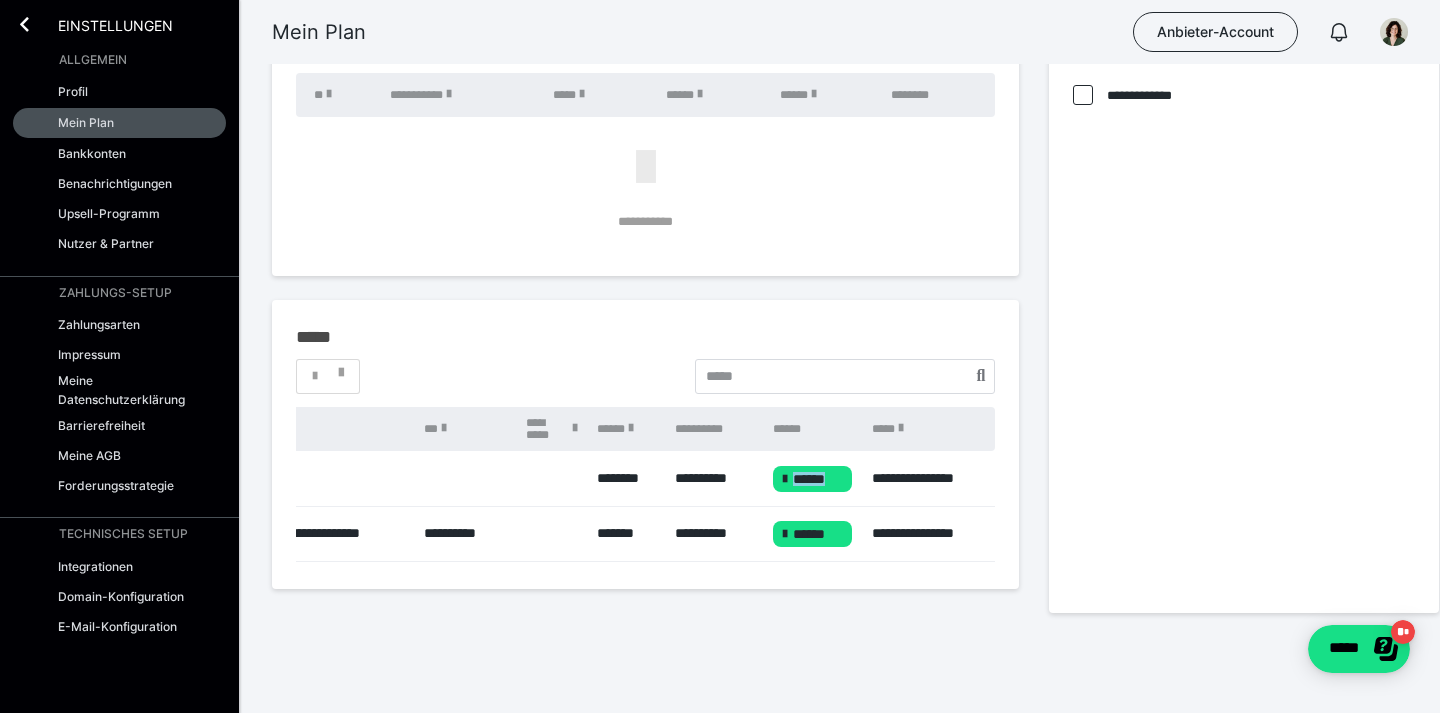 click on "******" at bounding box center [812, 479] 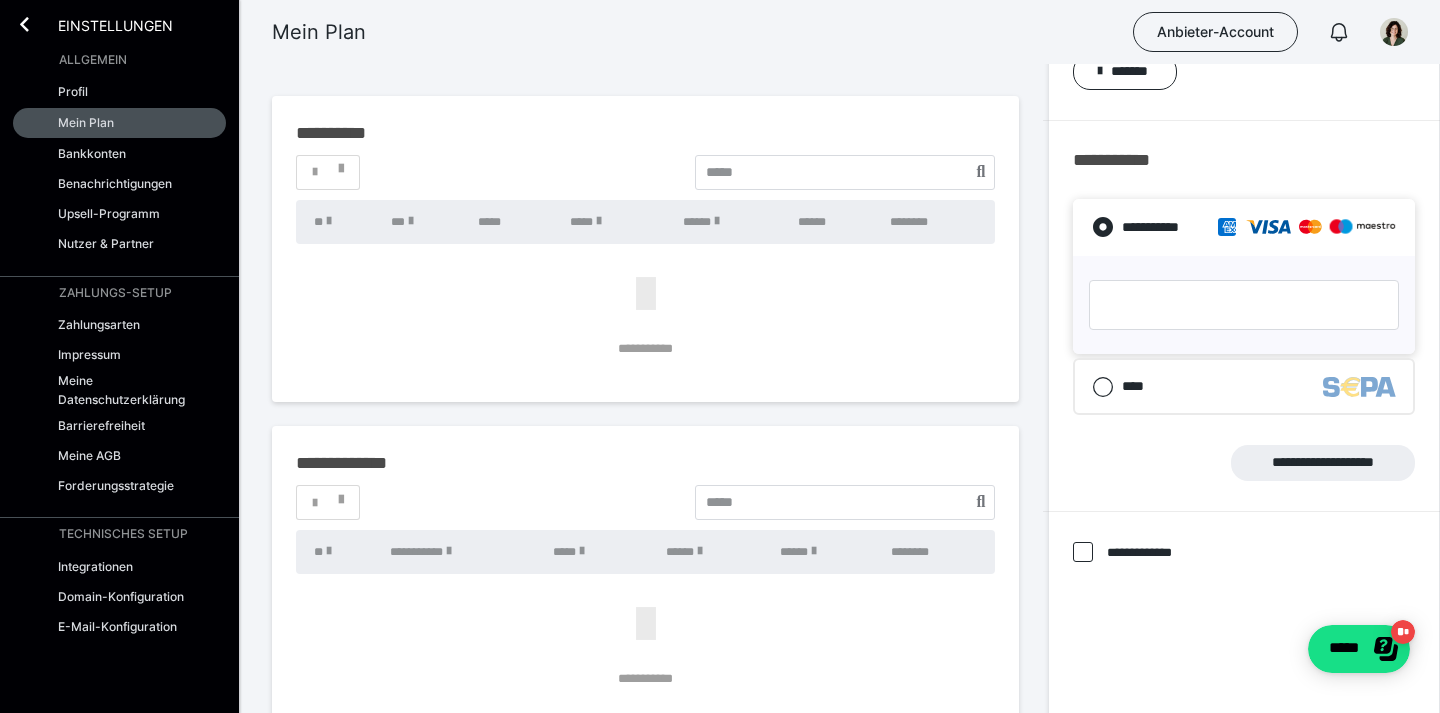 scroll, scrollTop: 0, scrollLeft: 0, axis: both 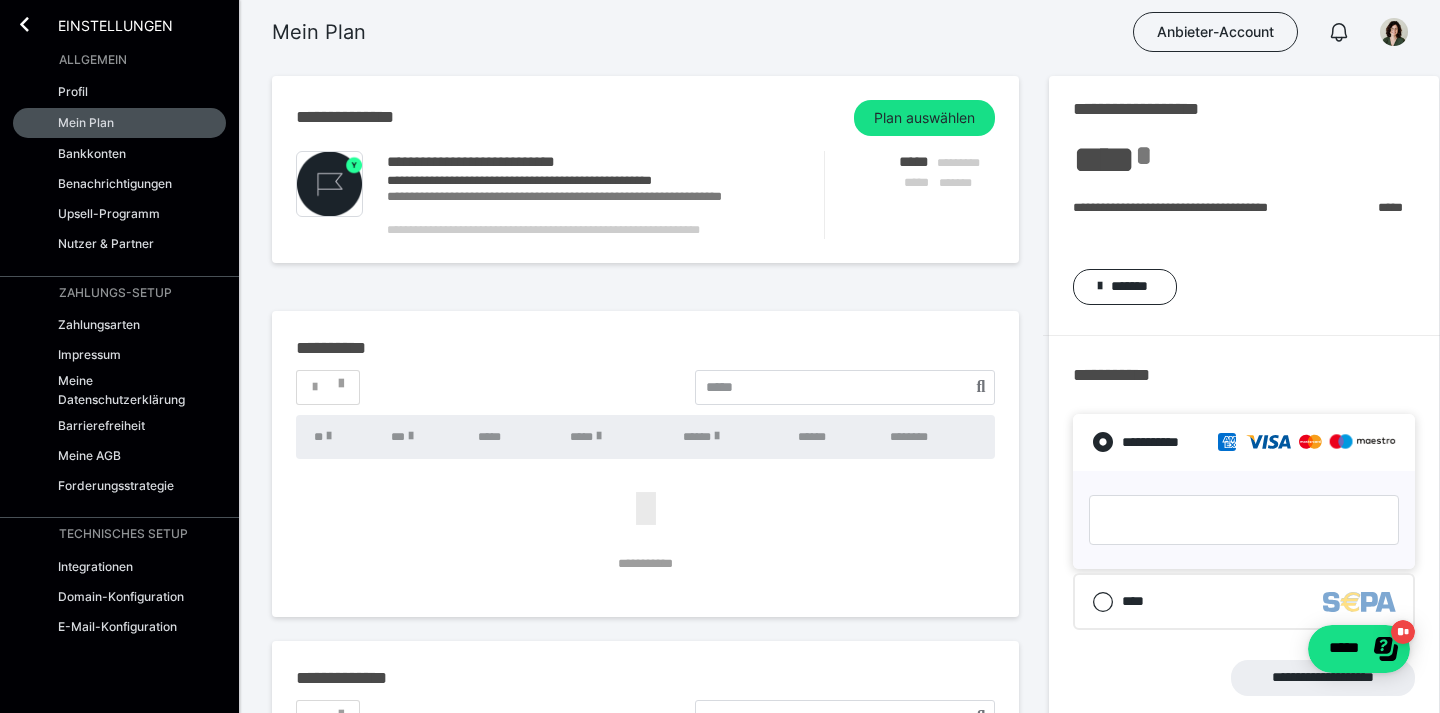 click on "**********" at bounding box center (593, 181) 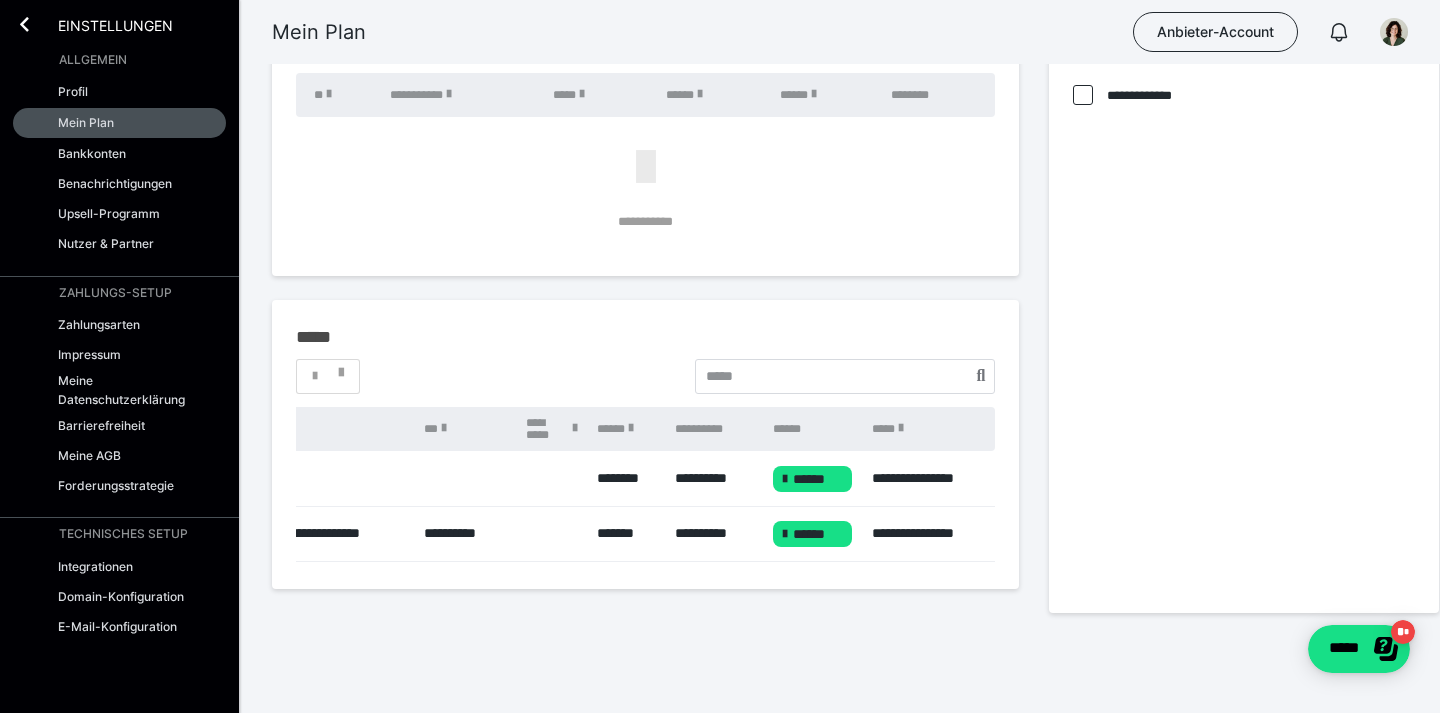 scroll, scrollTop: 0, scrollLeft: 0, axis: both 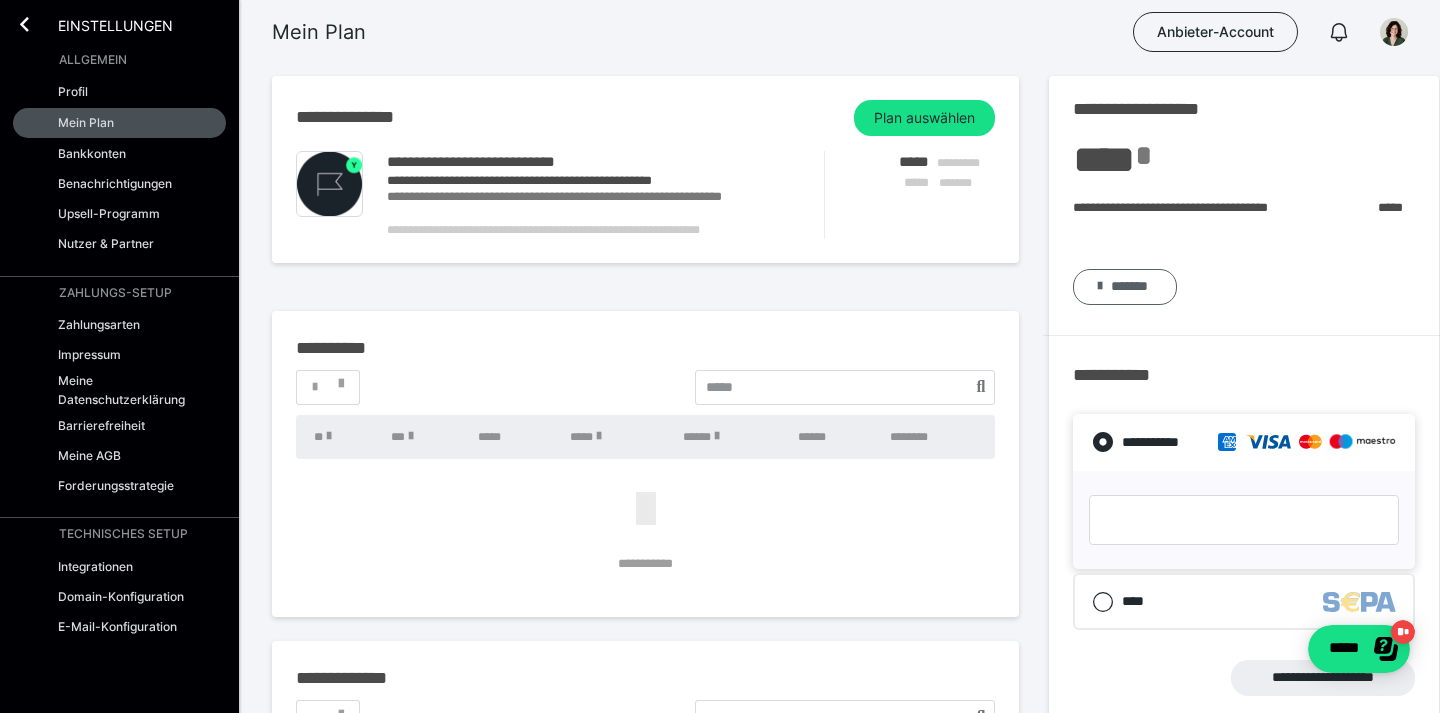 click on "*******" at bounding box center (1125, 287) 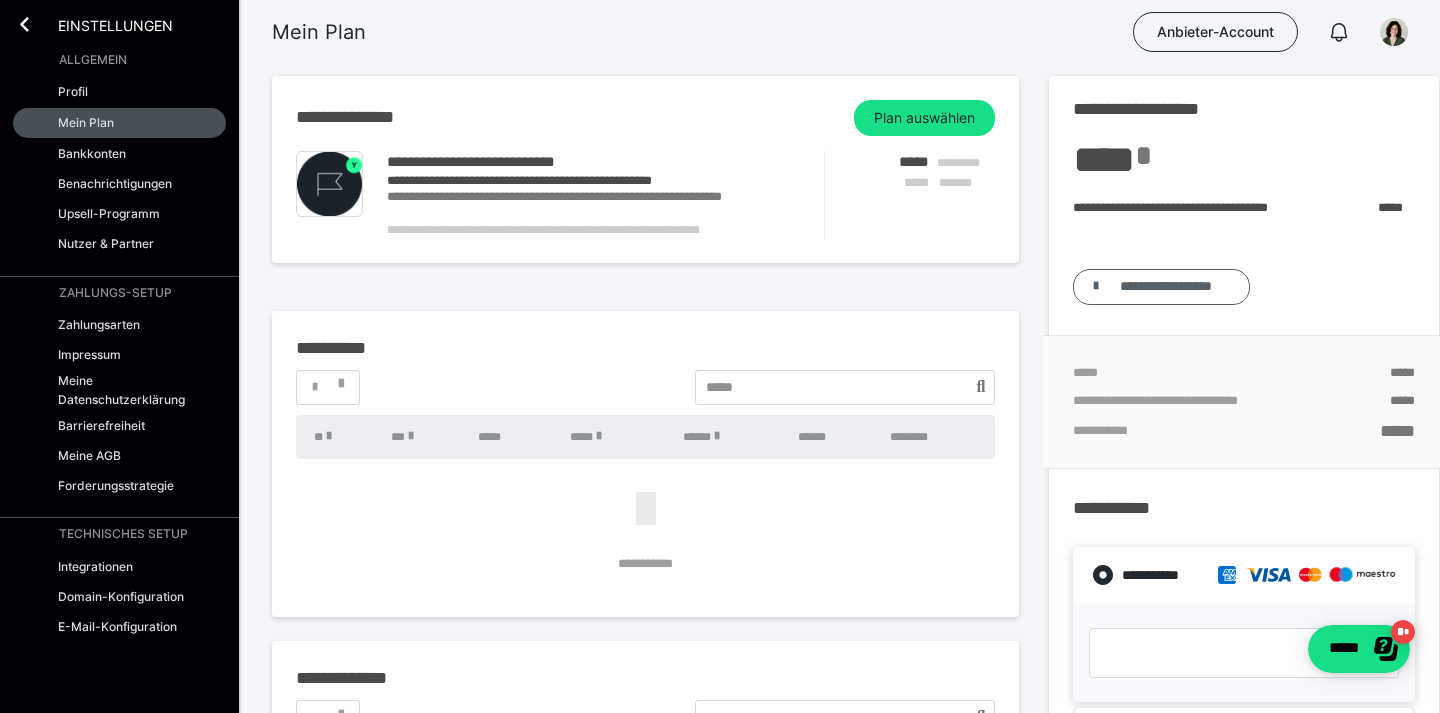 click on "**********" at bounding box center [1166, 287] 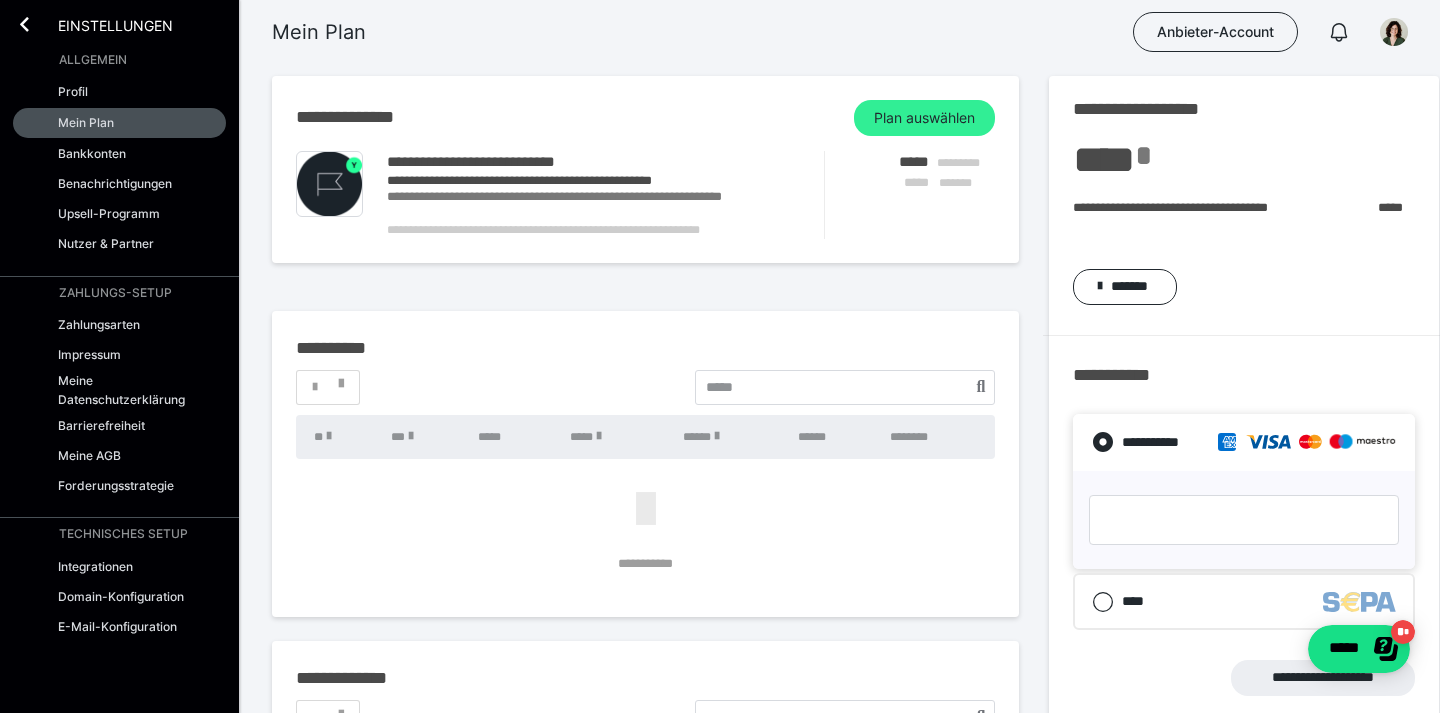 click on "Plan auswählen" at bounding box center (924, 118) 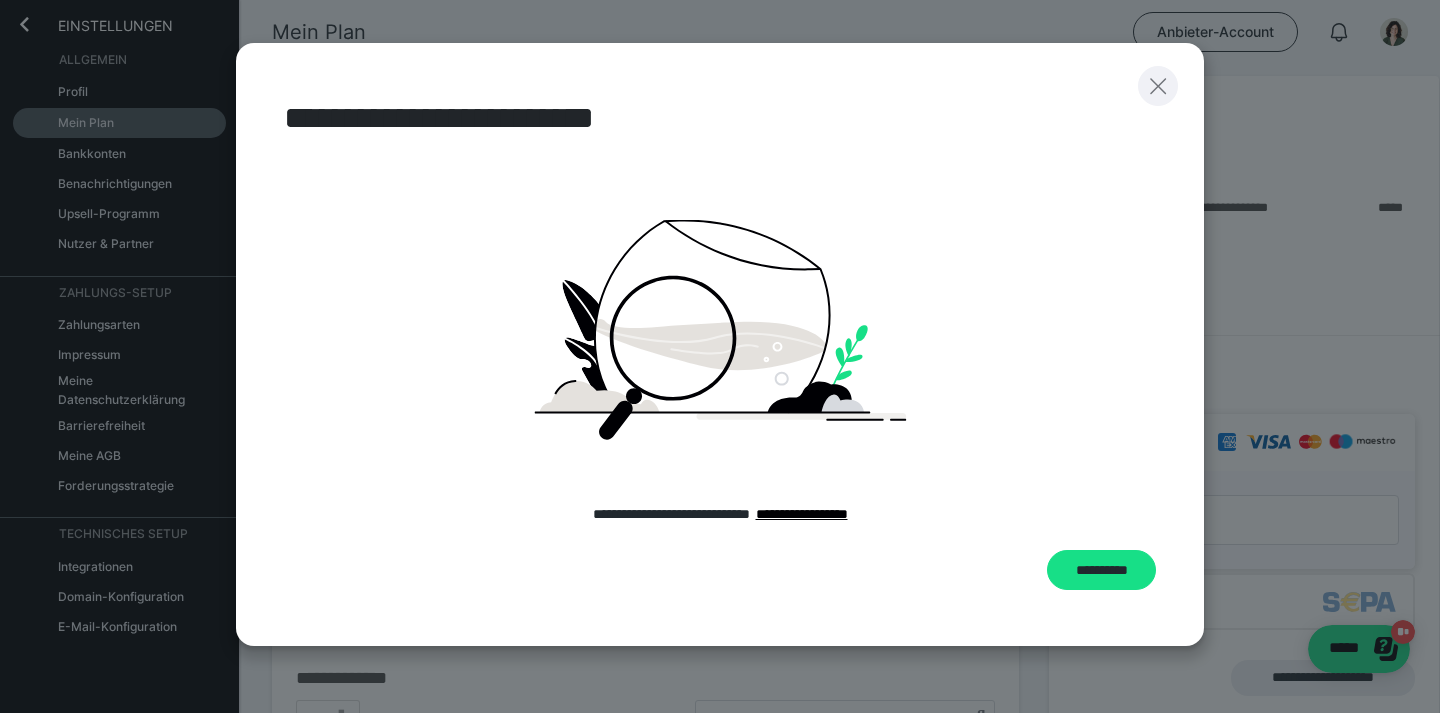 click 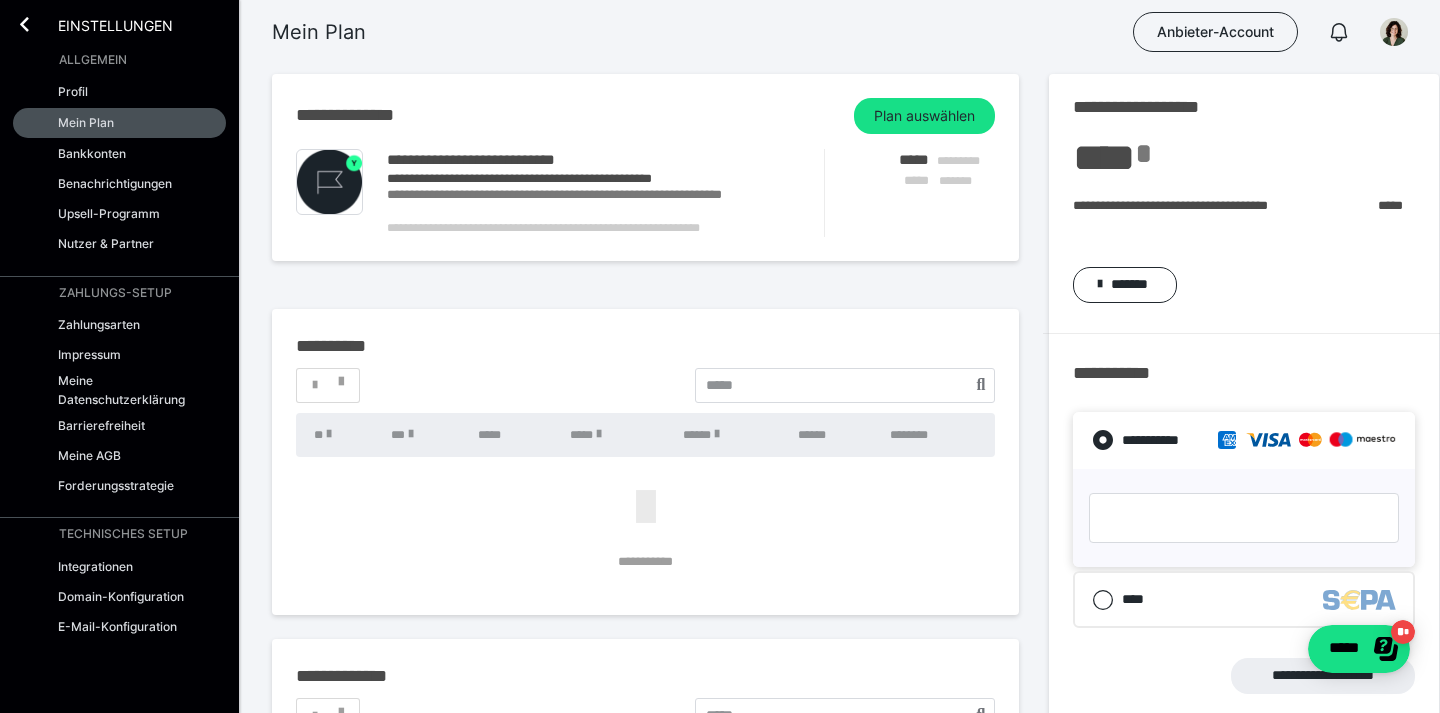 scroll, scrollTop: 0, scrollLeft: 0, axis: both 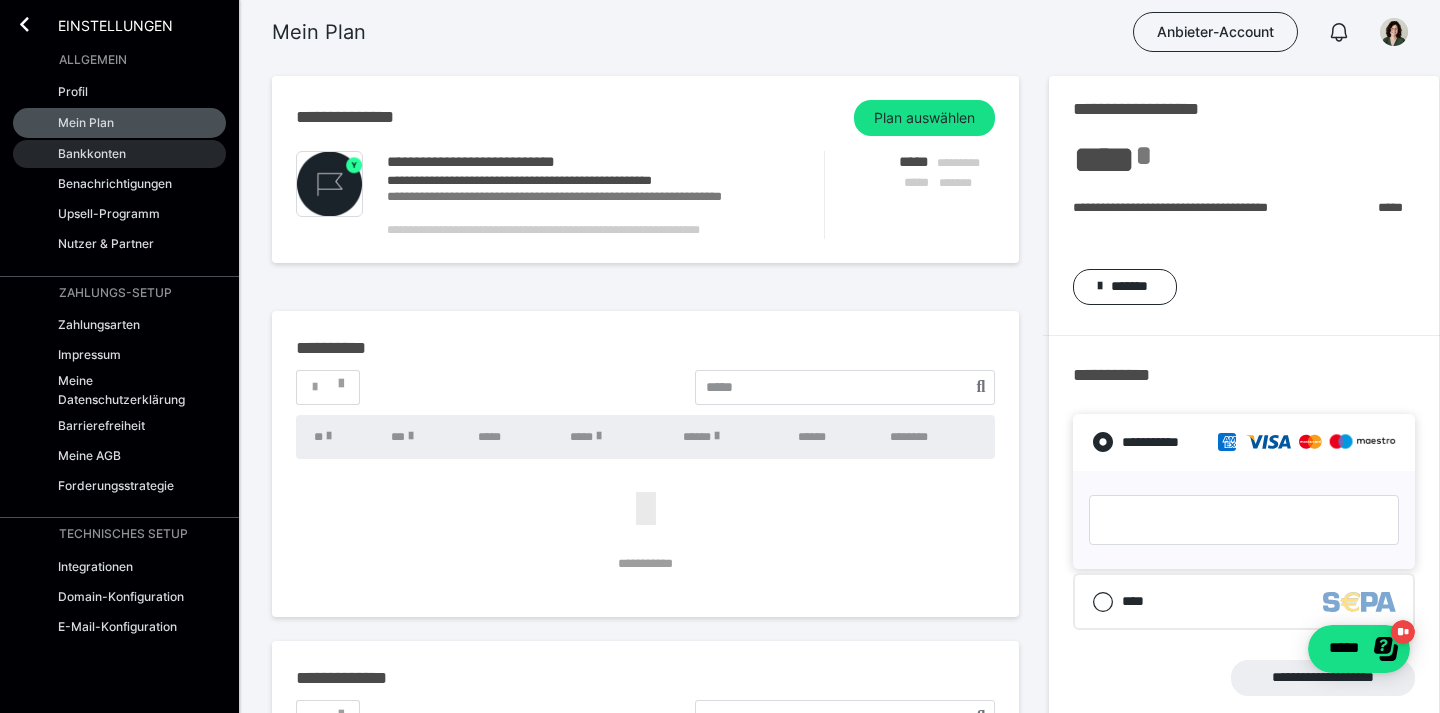 click on "Bankkonten" at bounding box center (92, 153) 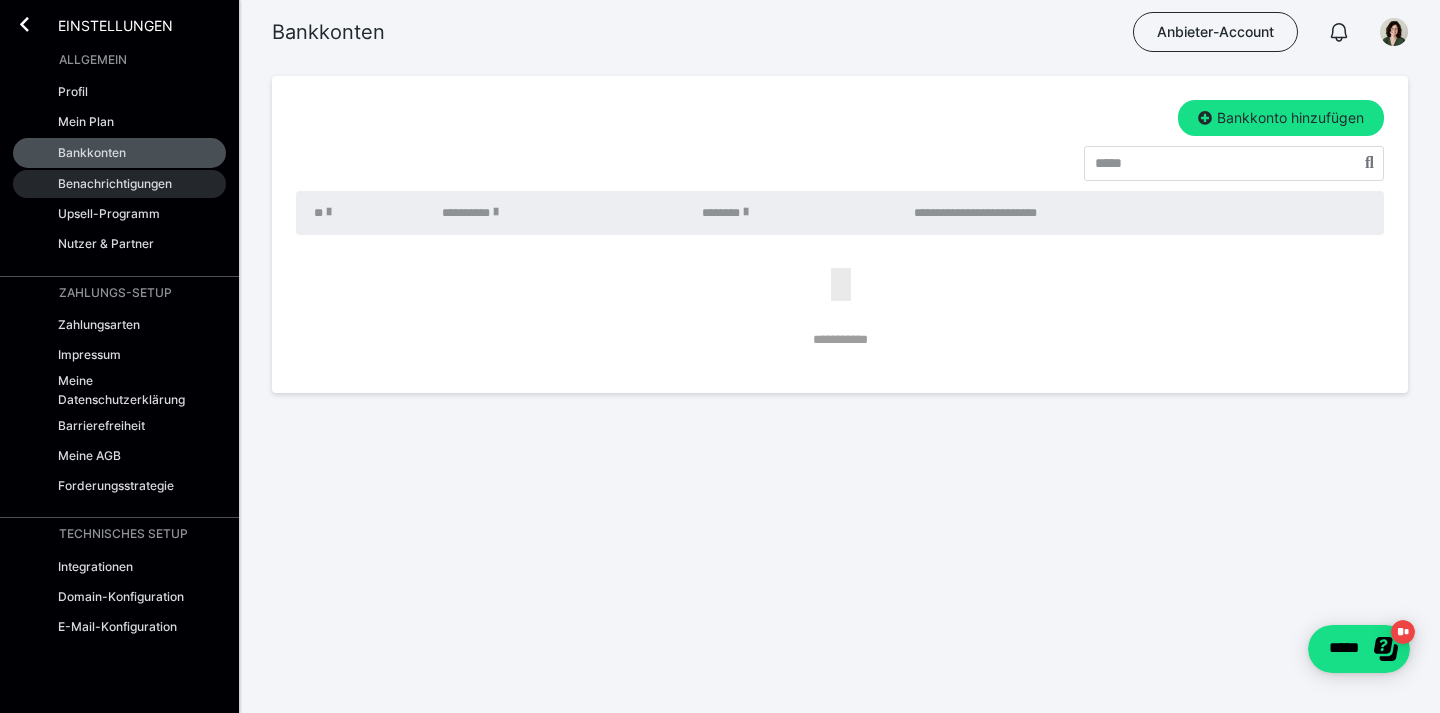 click on "Benachrichtigungen" at bounding box center [115, 183] 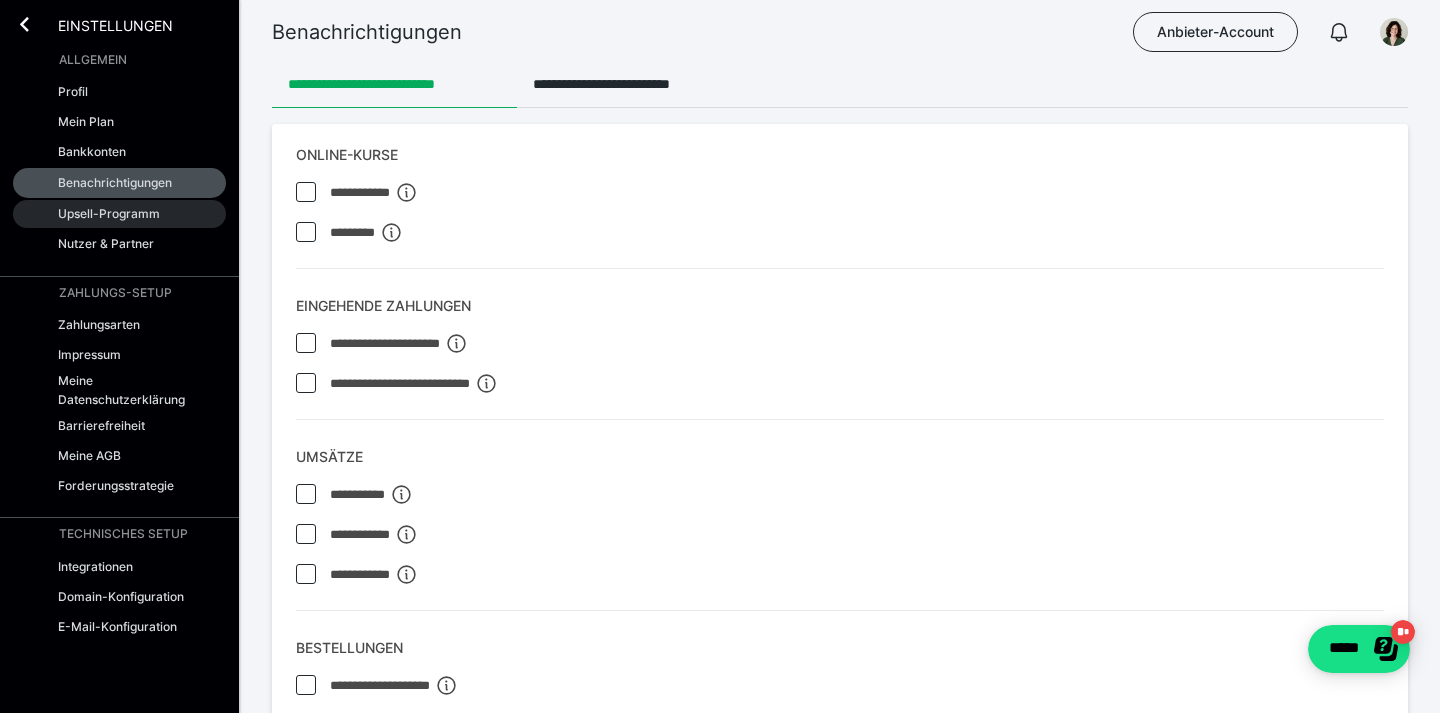 click on "Upsell-Programm" at bounding box center (109, 213) 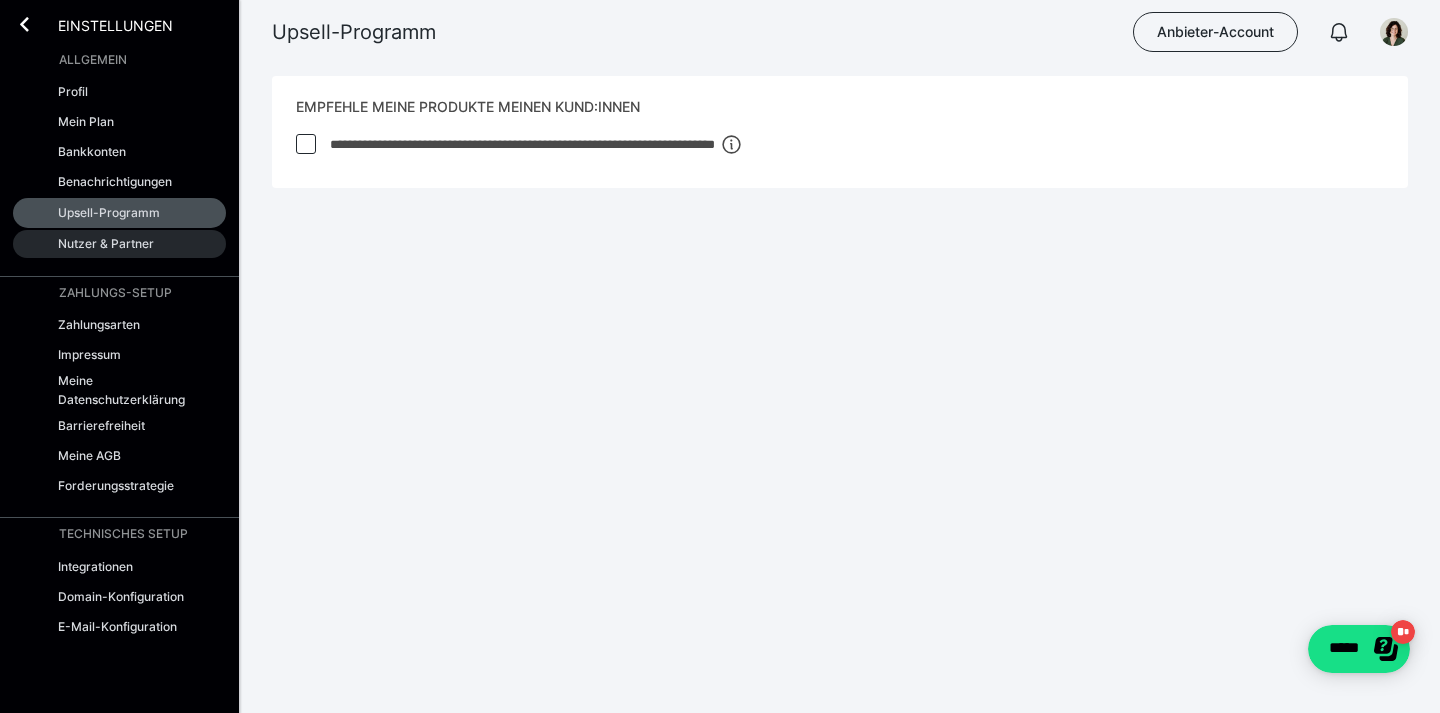 click on "Nutzer & Partner" at bounding box center (106, 243) 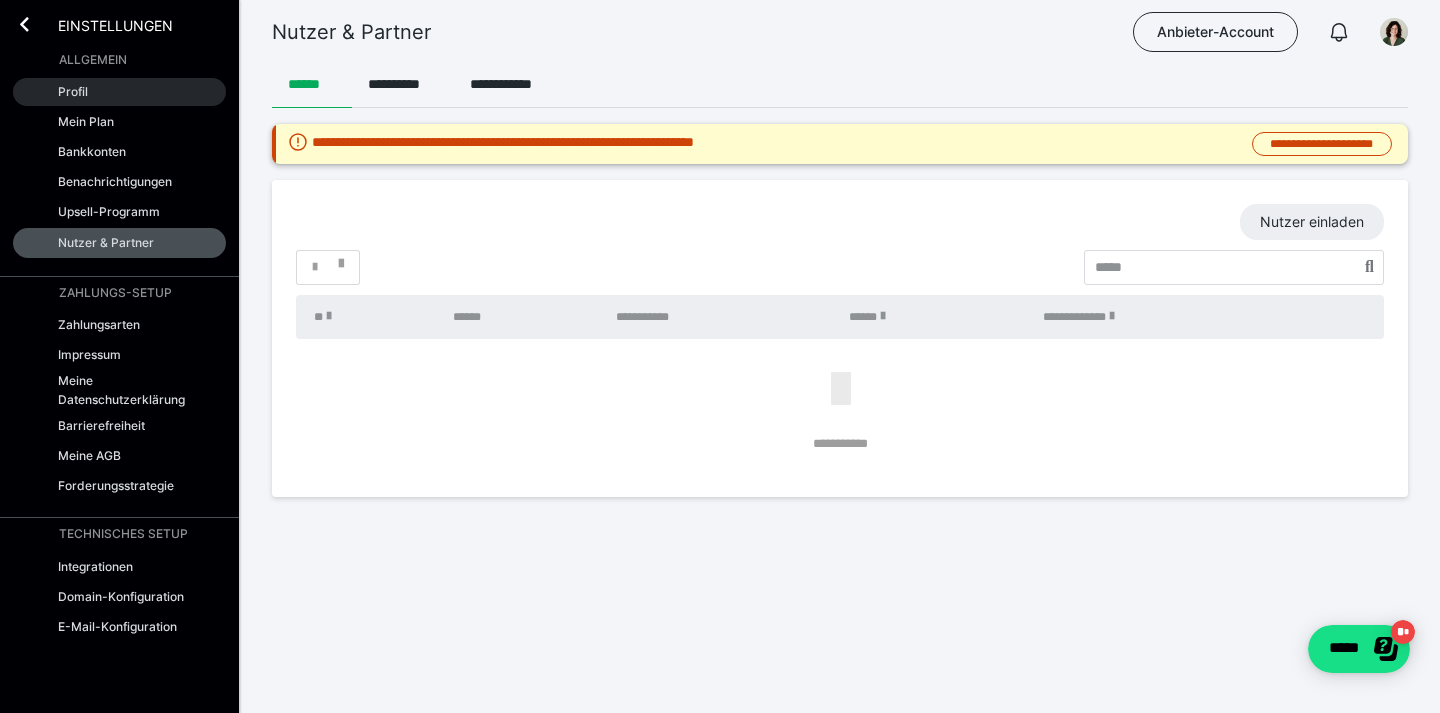 click on "Profil" at bounding box center [119, 92] 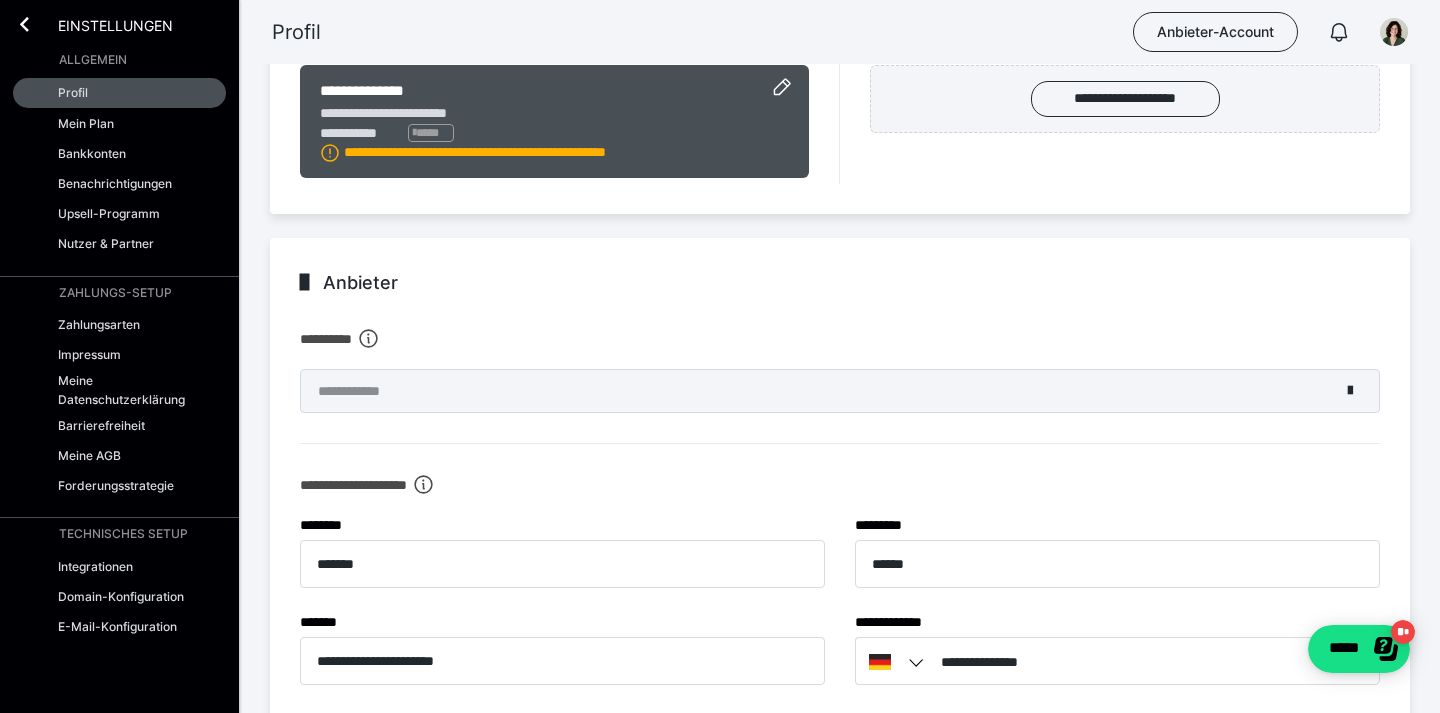 scroll, scrollTop: 819, scrollLeft: 0, axis: vertical 